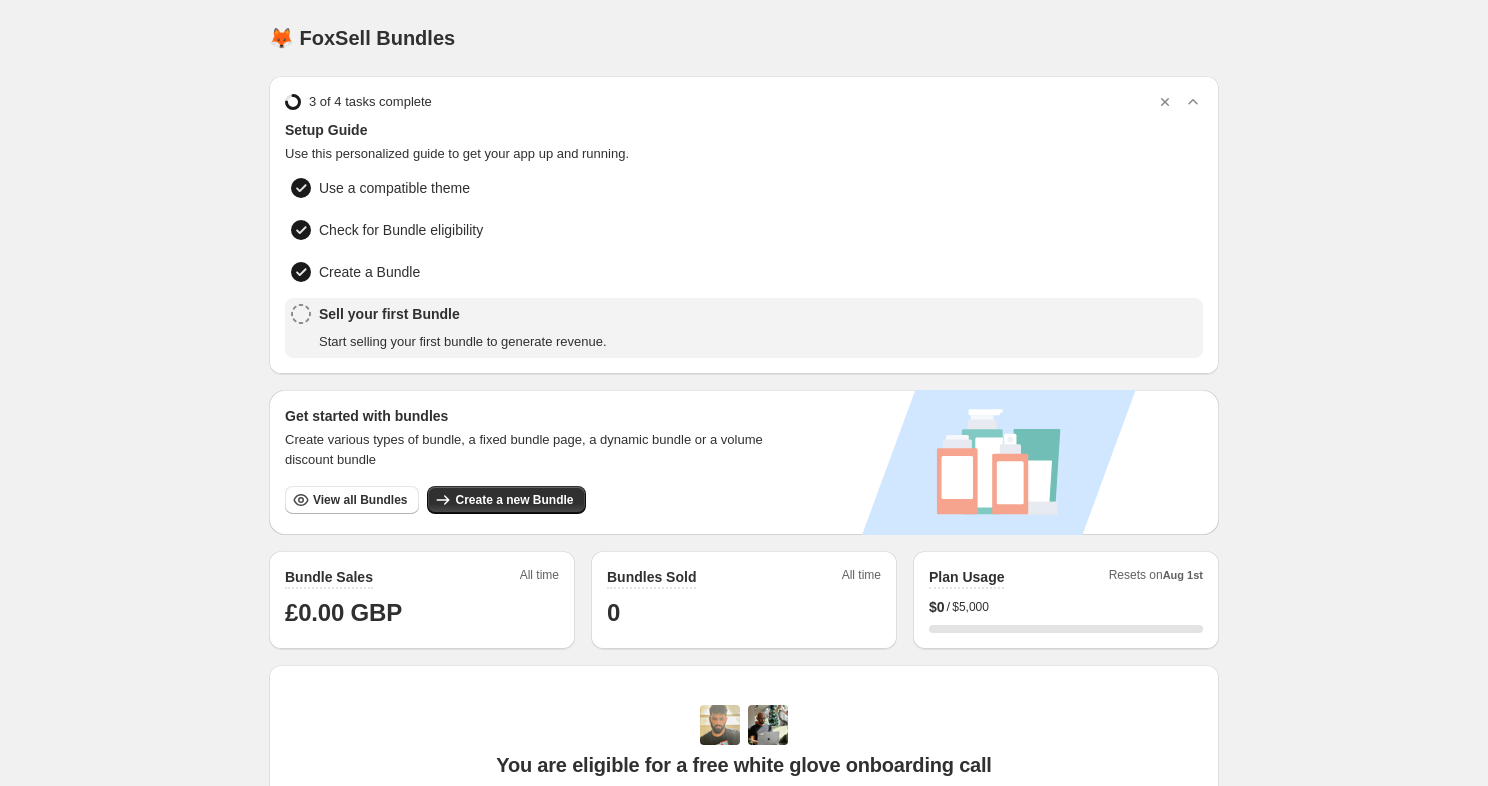 scroll, scrollTop: 0, scrollLeft: 0, axis: both 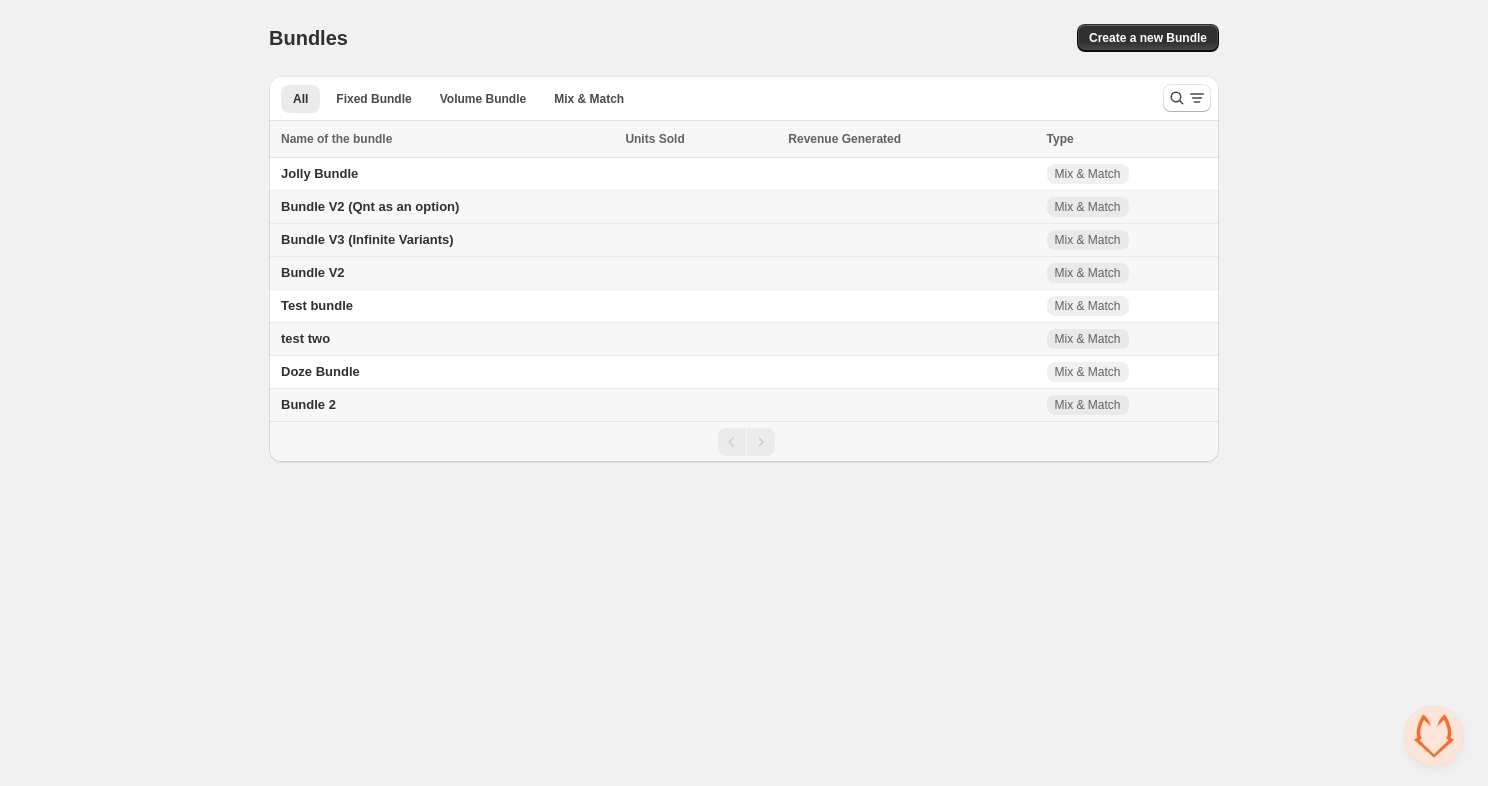click on "Bundle V3 (Infinite Variants)" at bounding box center [367, 239] 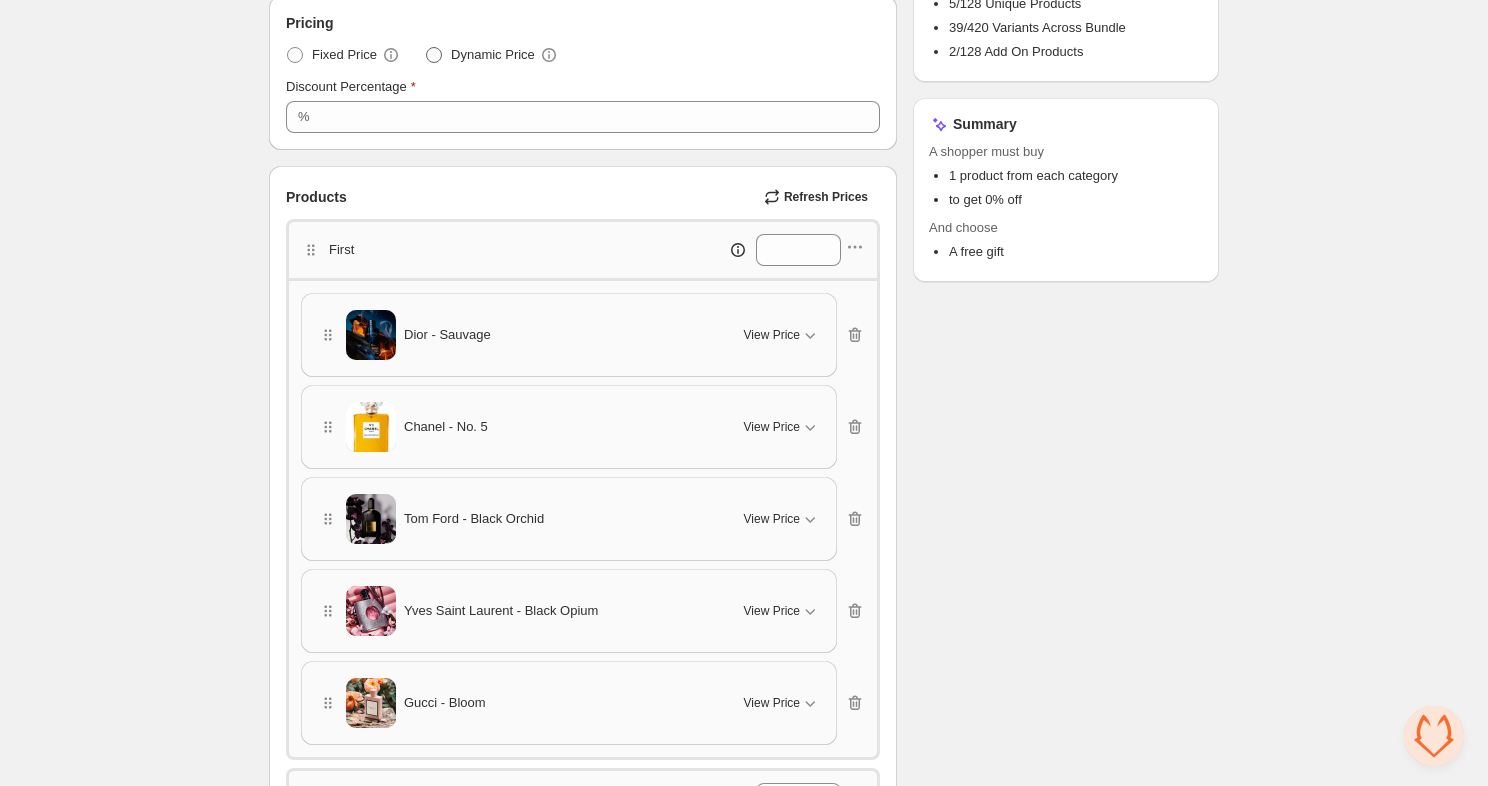 scroll, scrollTop: 412, scrollLeft: 0, axis: vertical 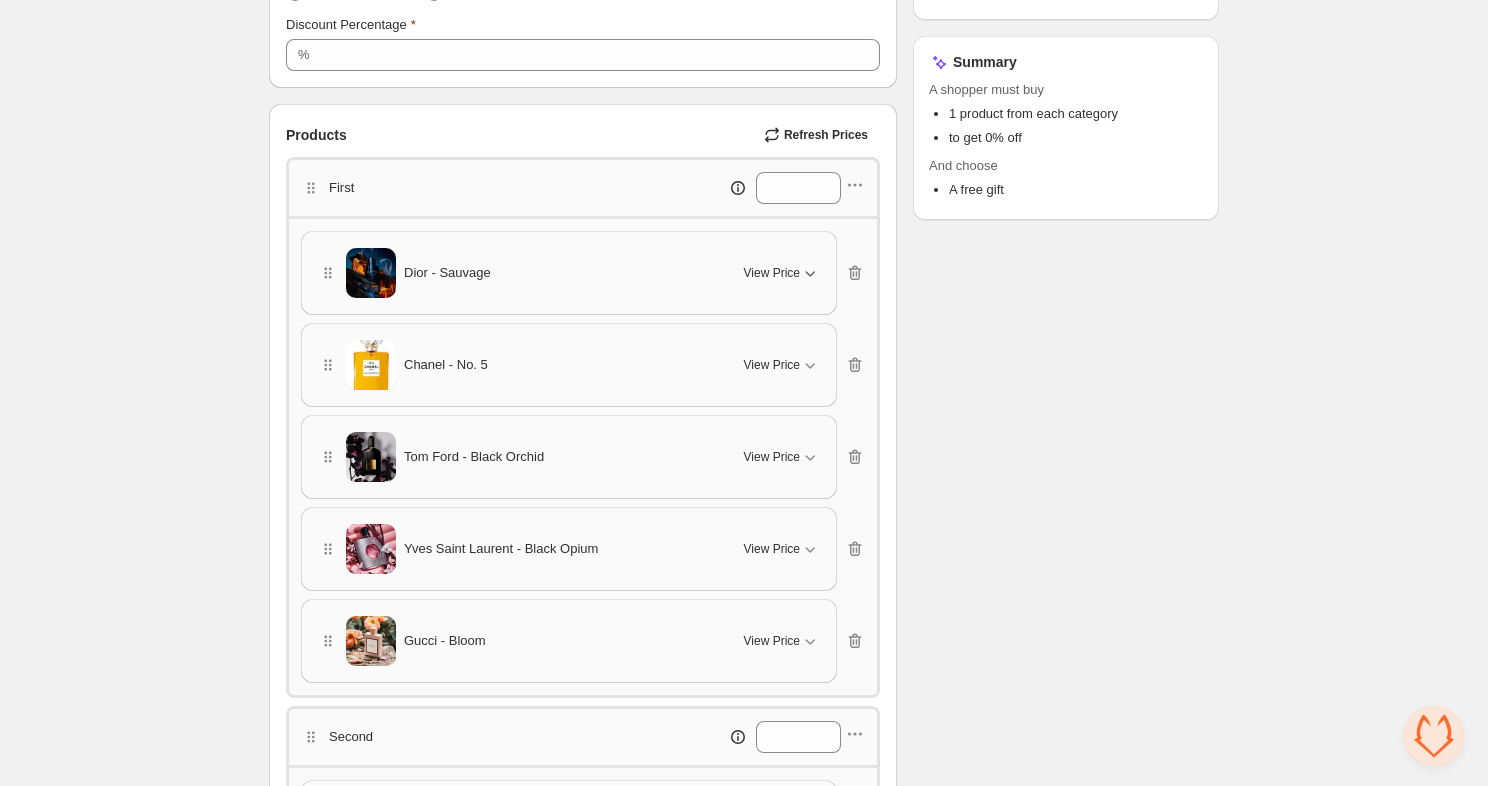 click on "View Price" at bounding box center (782, 273) 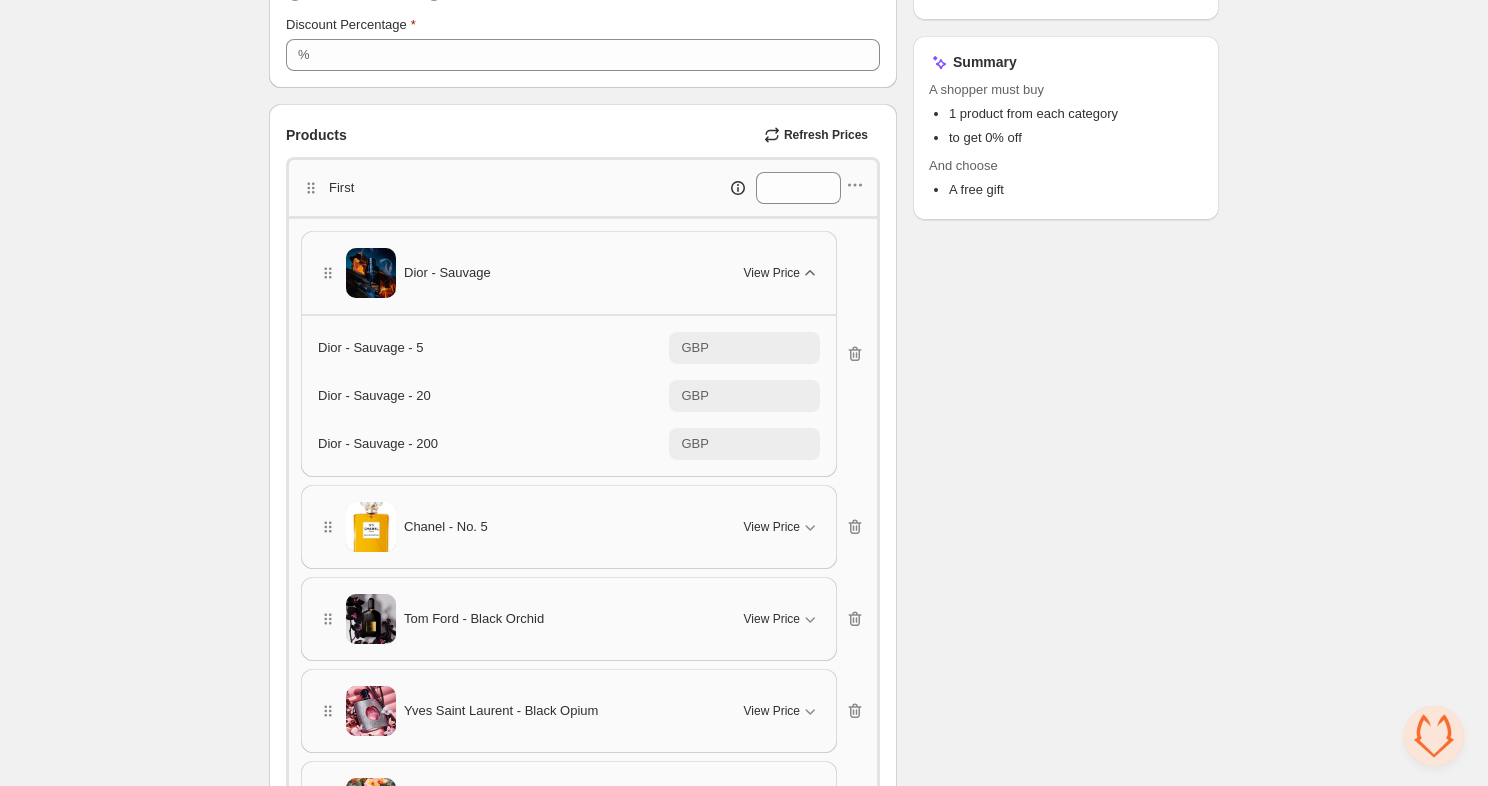 click on "View Price" at bounding box center (782, 273) 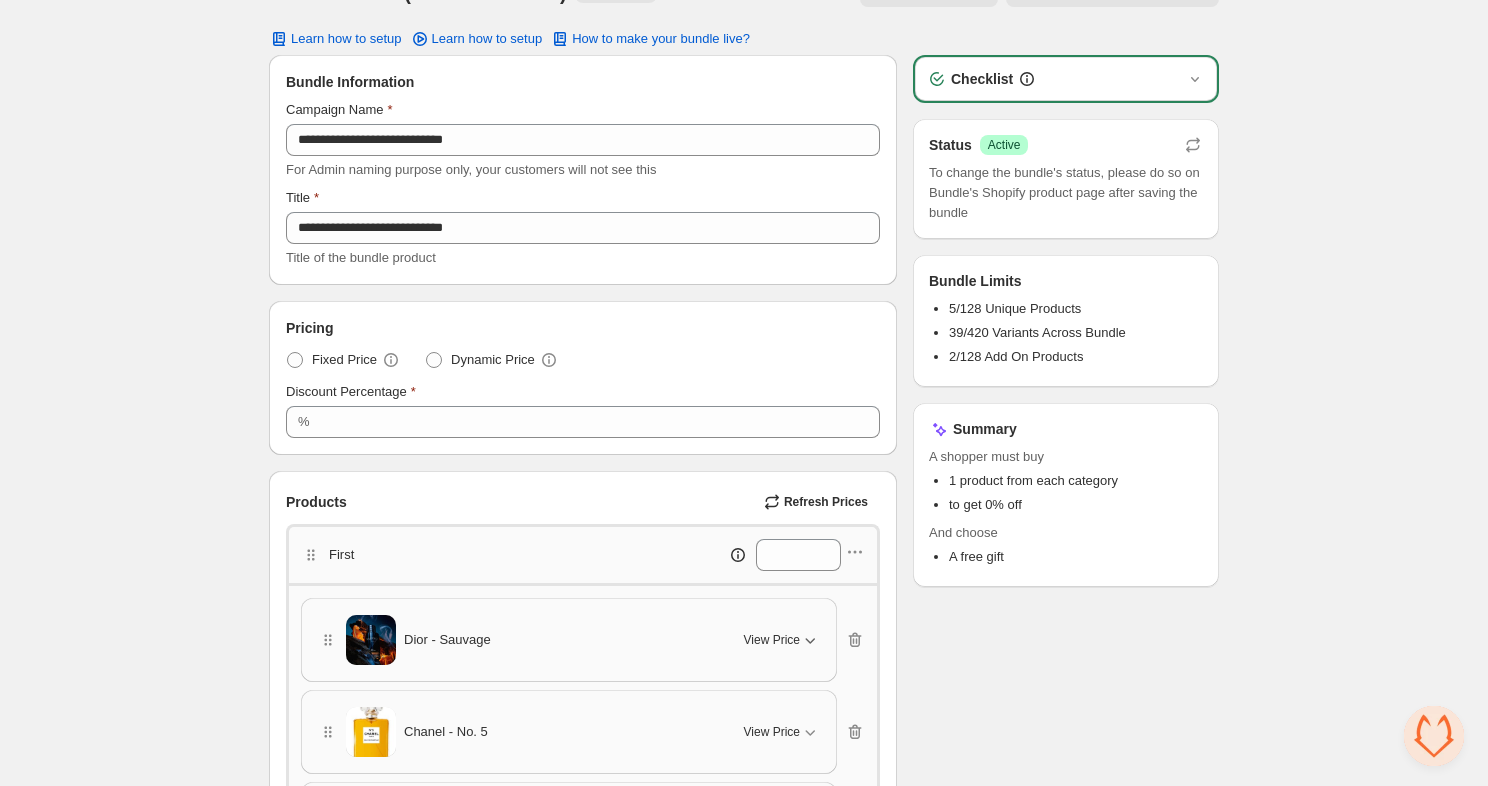 scroll, scrollTop: 0, scrollLeft: 0, axis: both 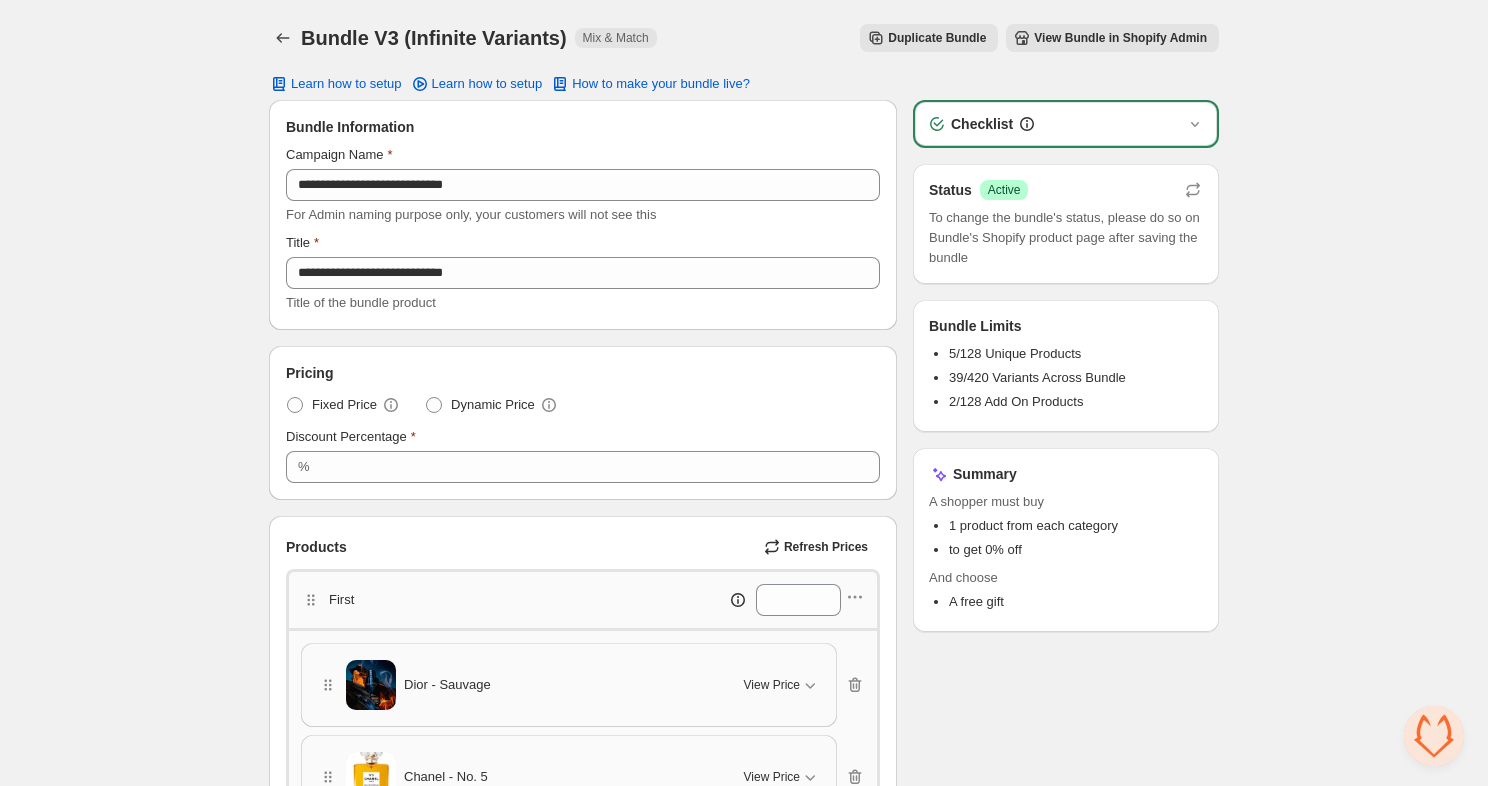 click on "View Bundle in Shopify Admin" at bounding box center (1120, 38) 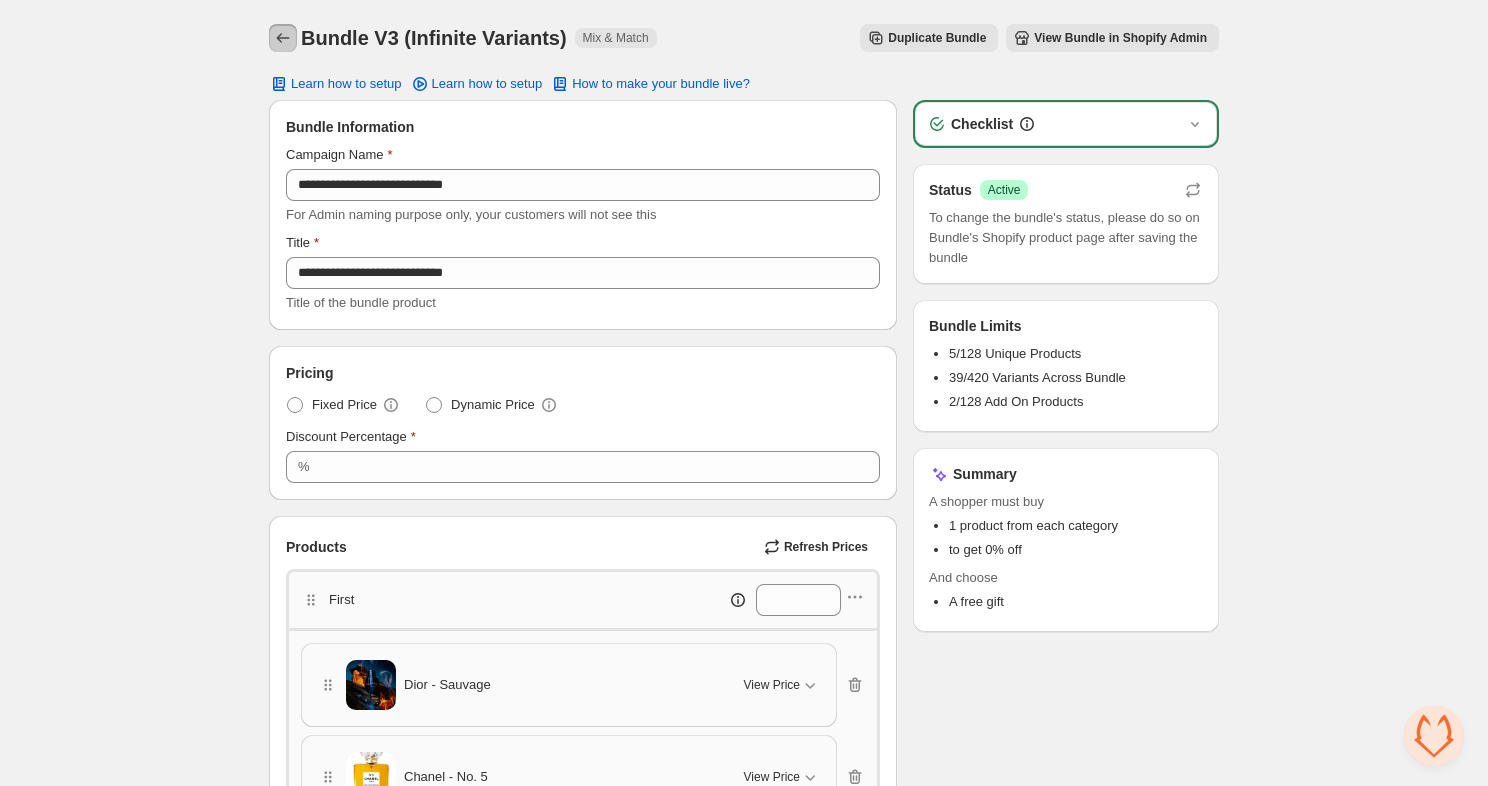 click 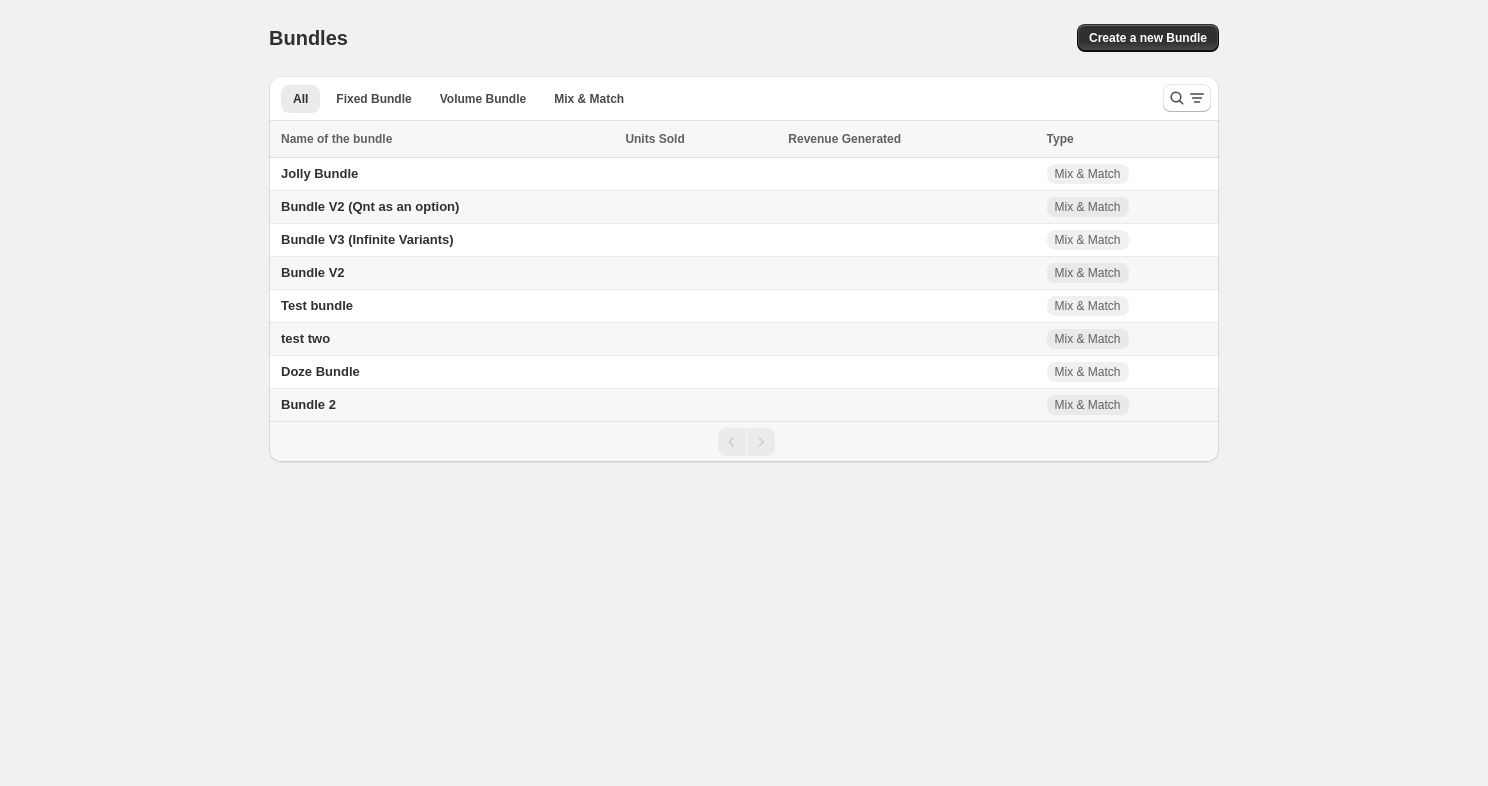 scroll, scrollTop: 0, scrollLeft: 0, axis: both 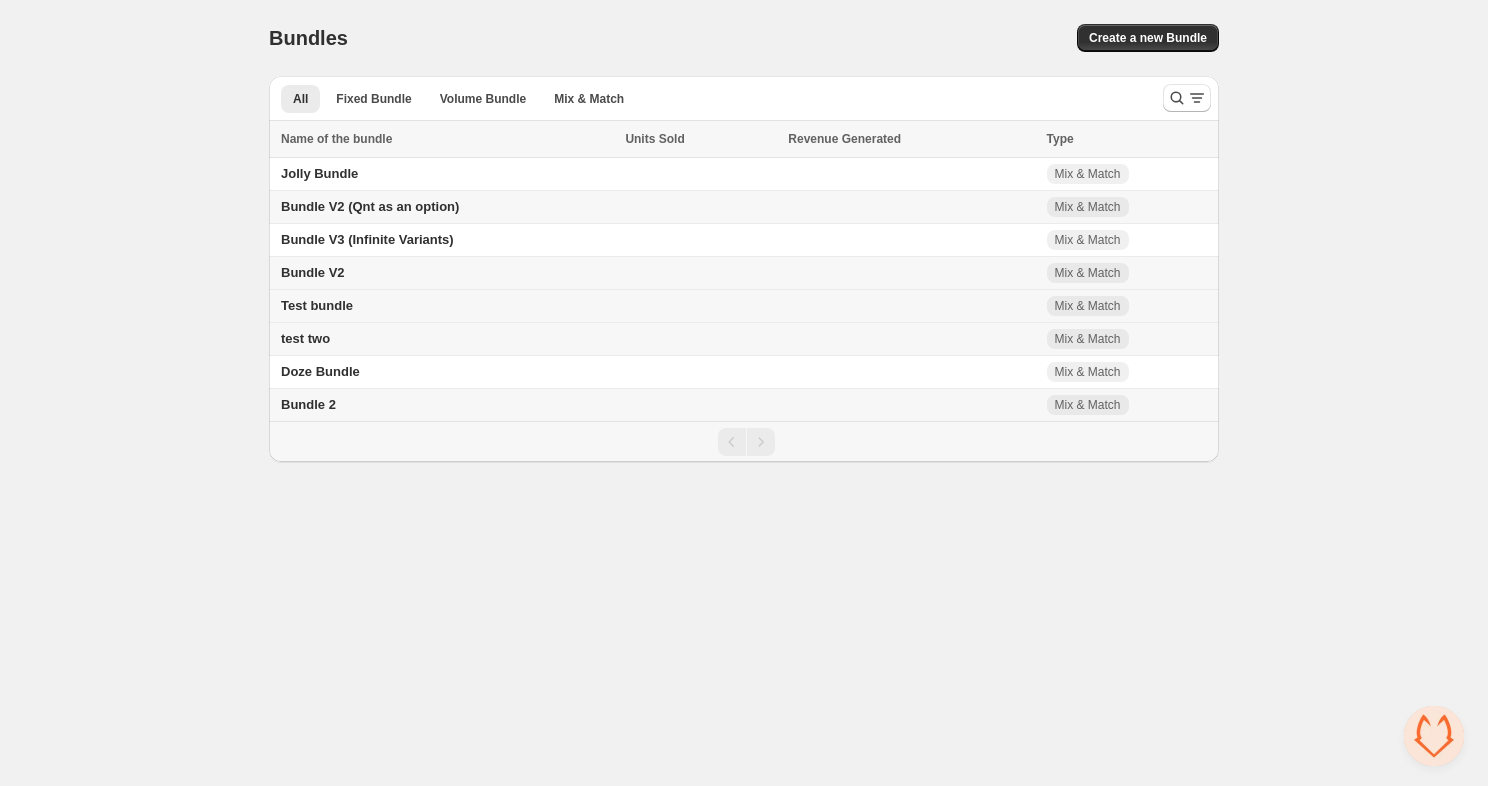 click on "Test bundle" at bounding box center (317, 305) 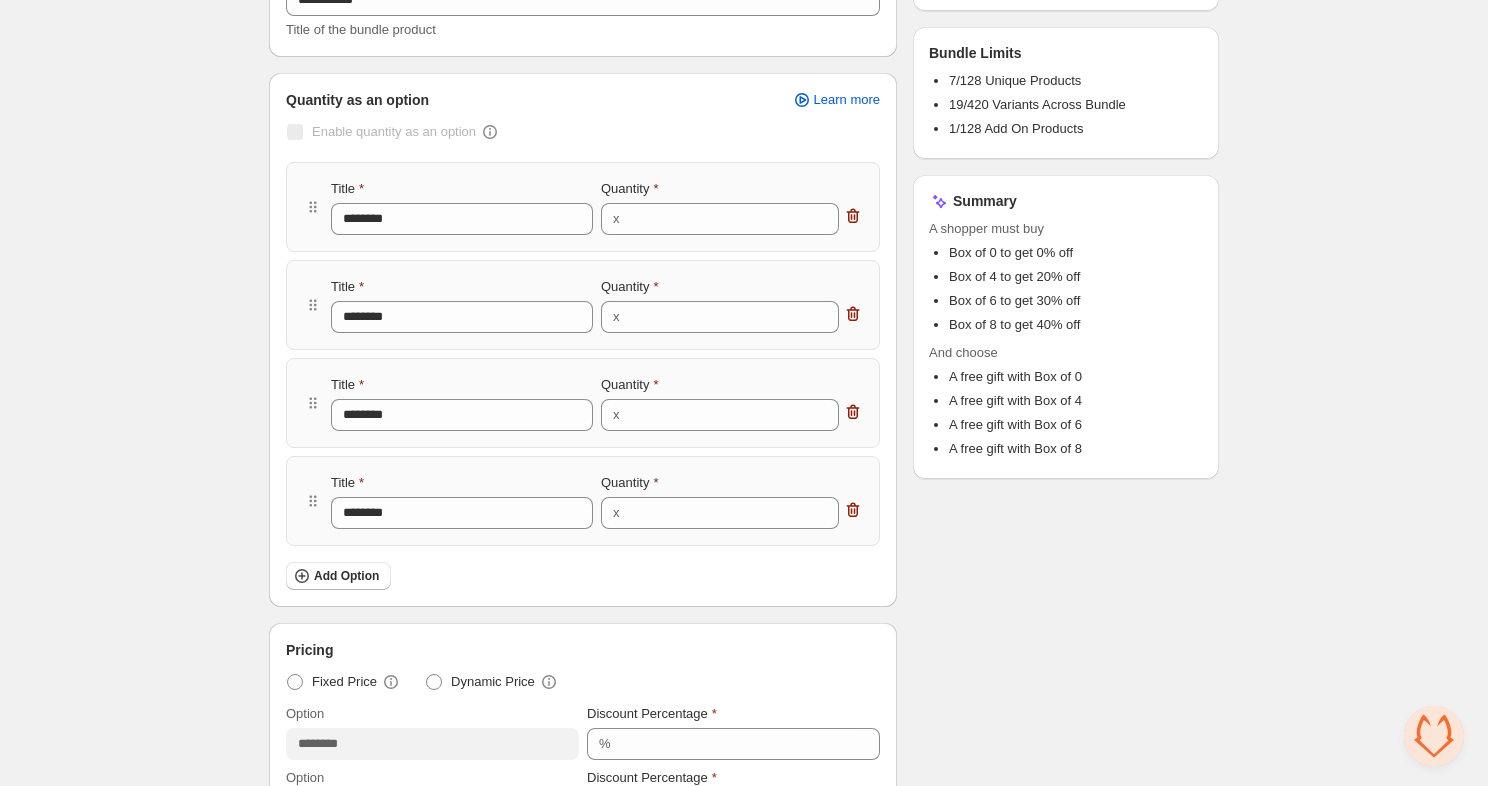 scroll, scrollTop: 0, scrollLeft: 0, axis: both 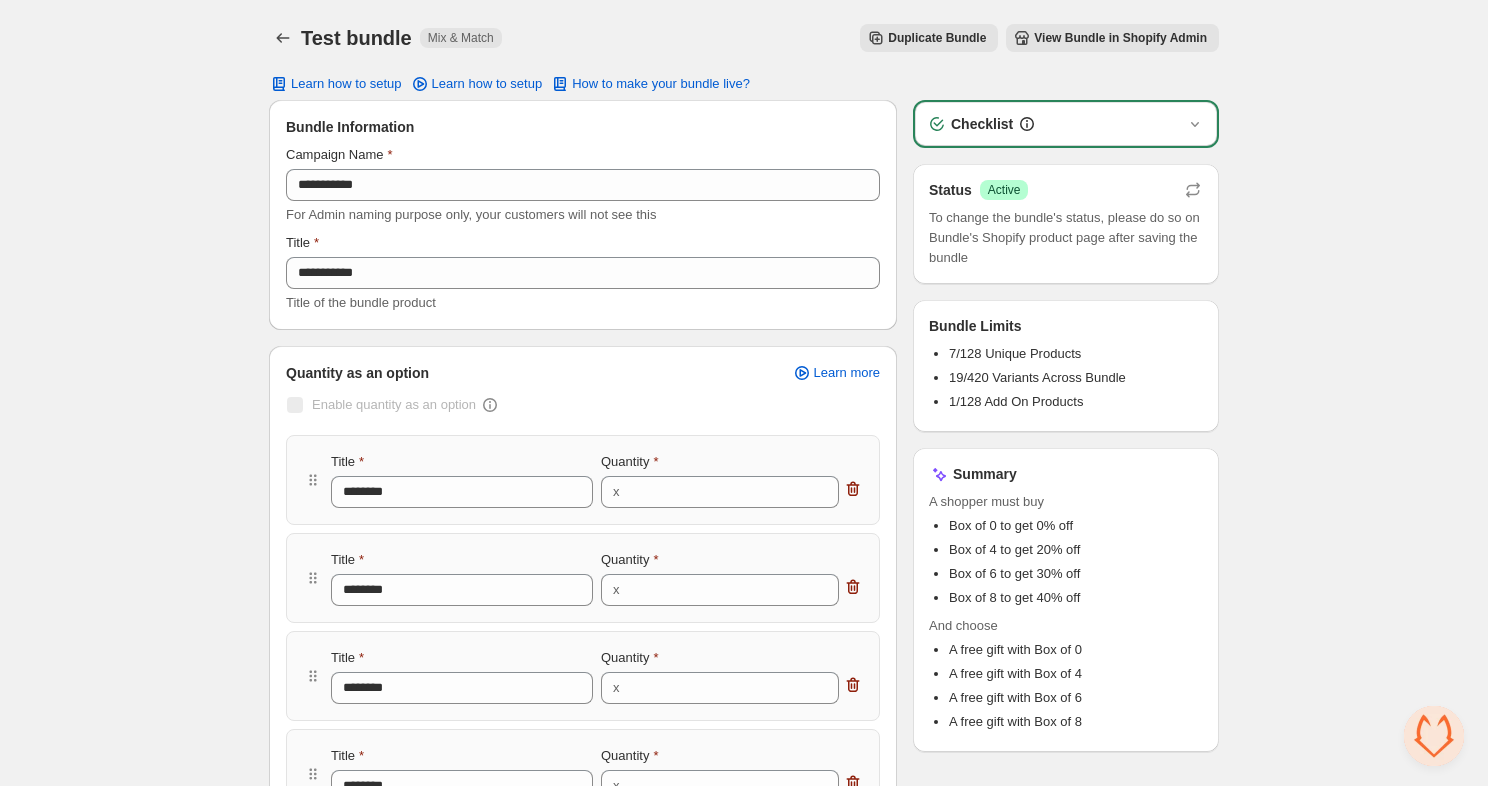 click on "View Bundle in Shopify Admin" at bounding box center [1112, 38] 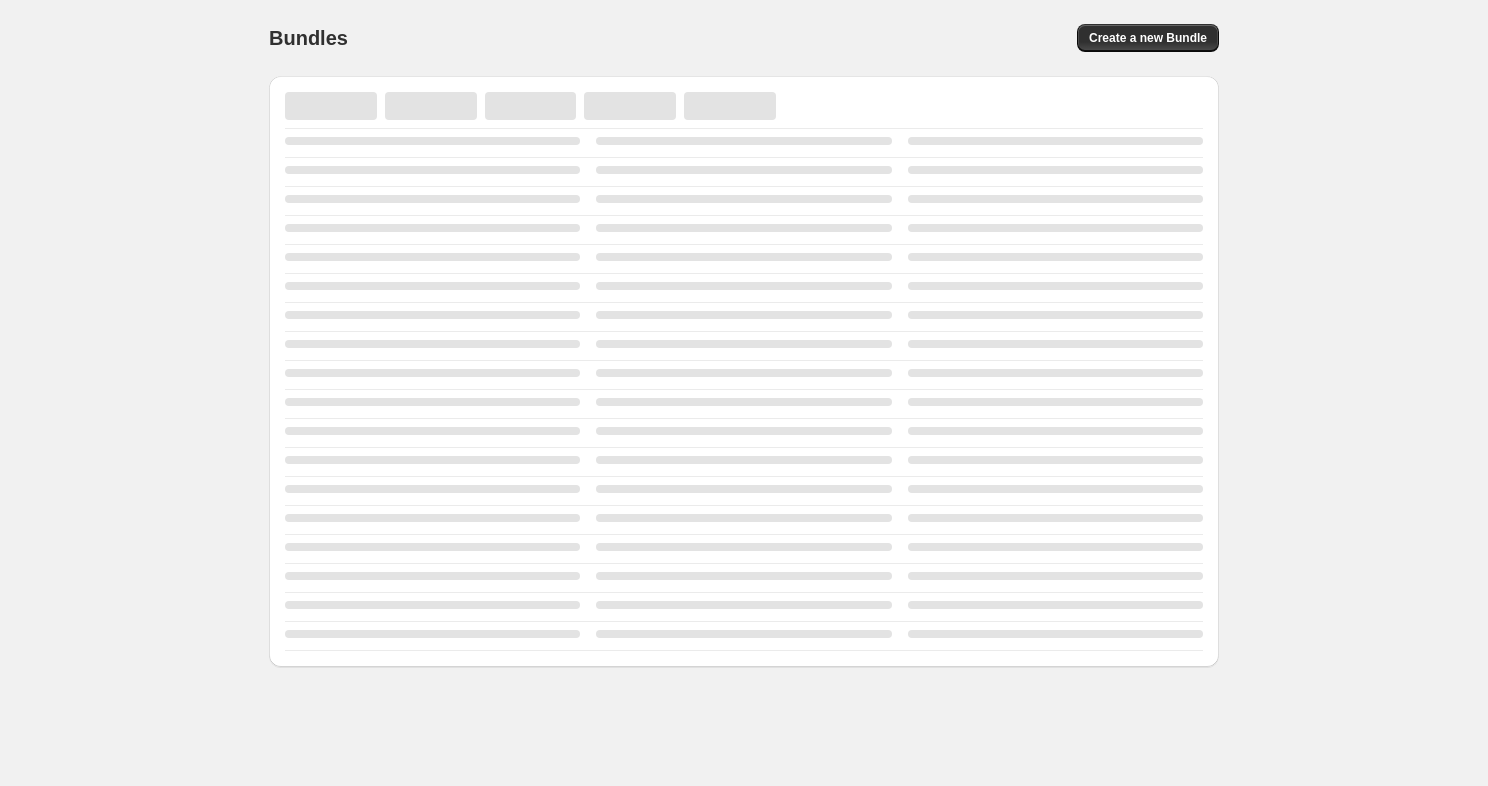 scroll, scrollTop: 0, scrollLeft: 0, axis: both 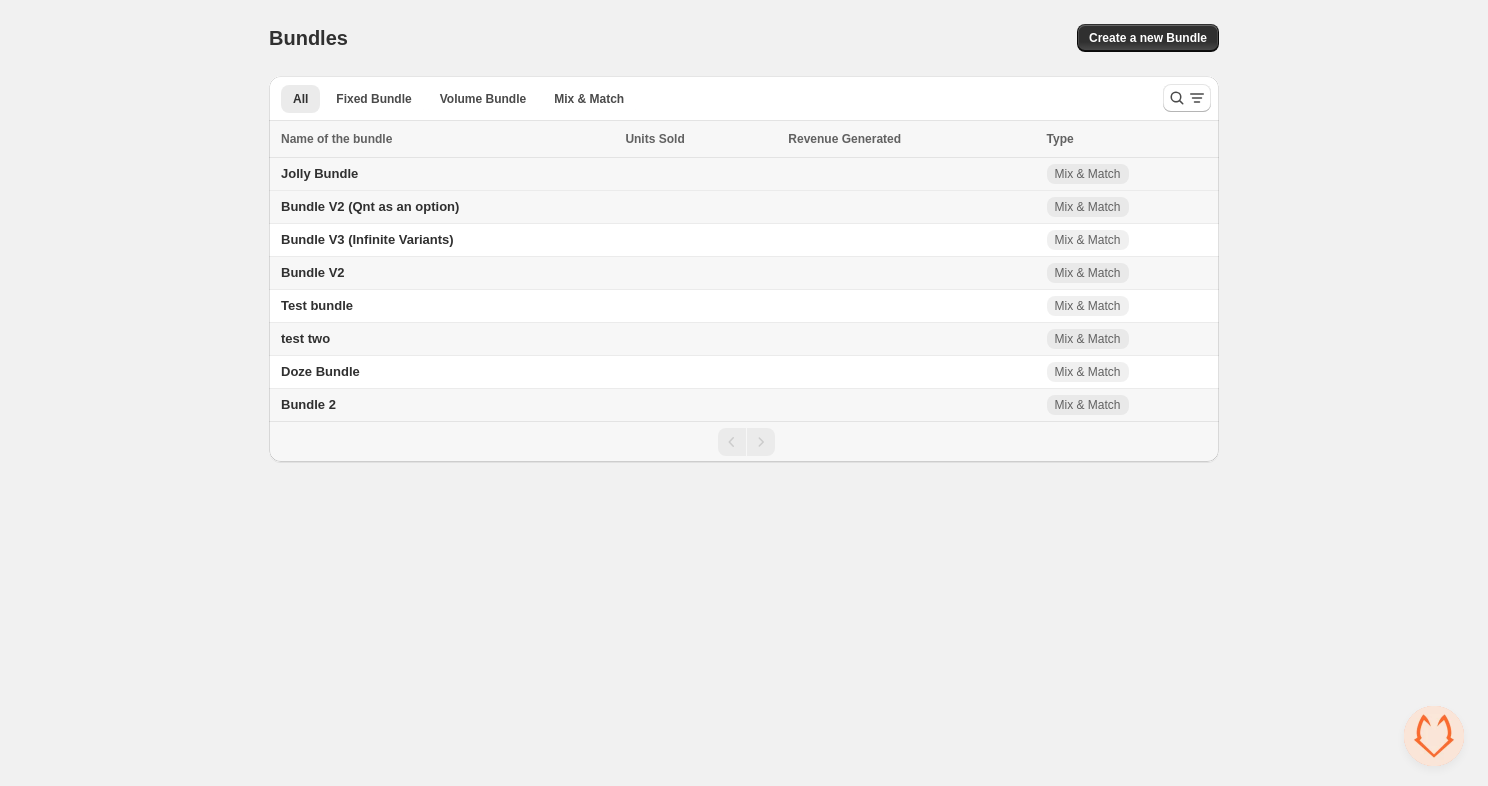 click on "Jolly Bundle" at bounding box center [319, 173] 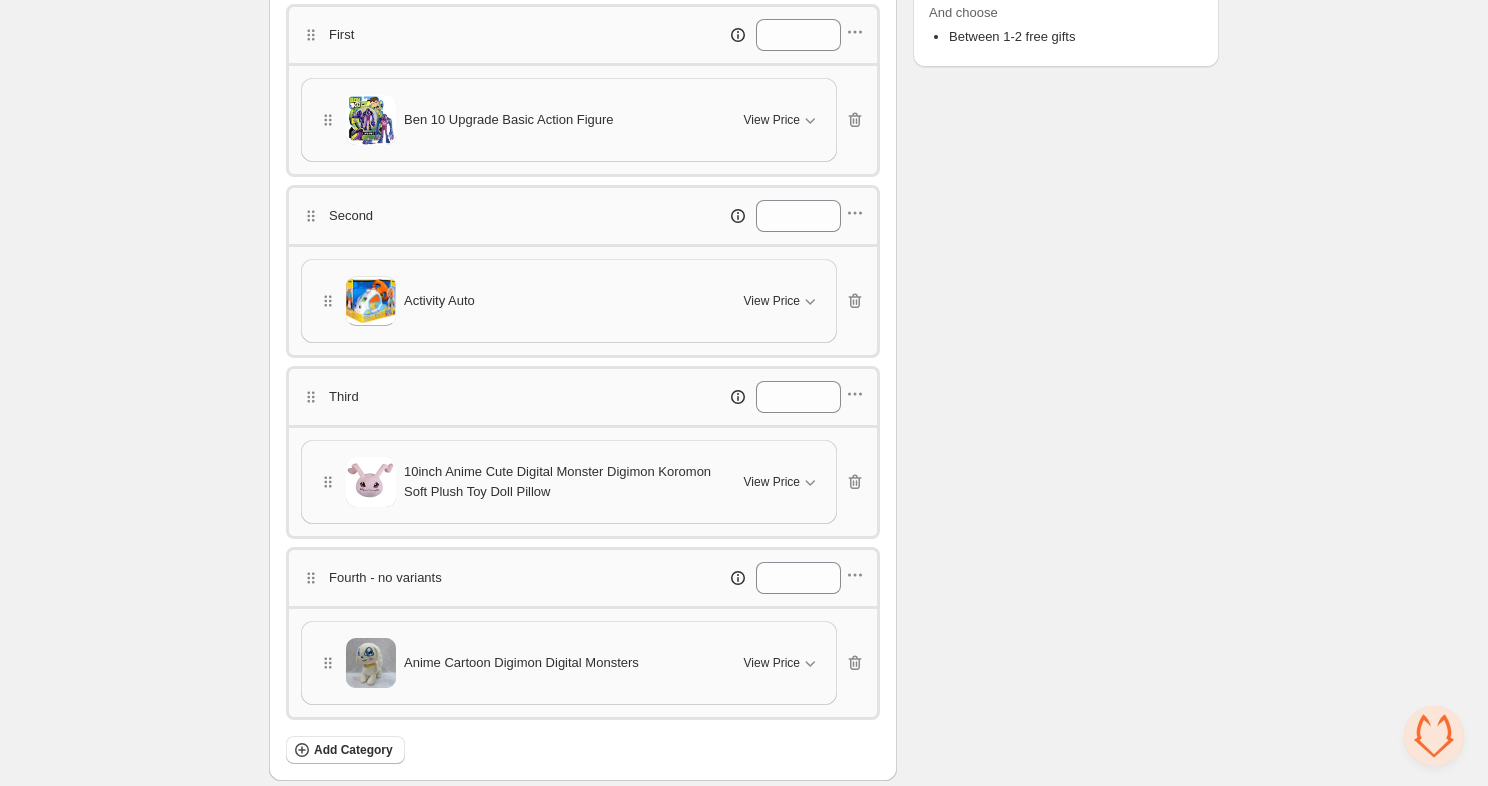 scroll, scrollTop: 0, scrollLeft: 0, axis: both 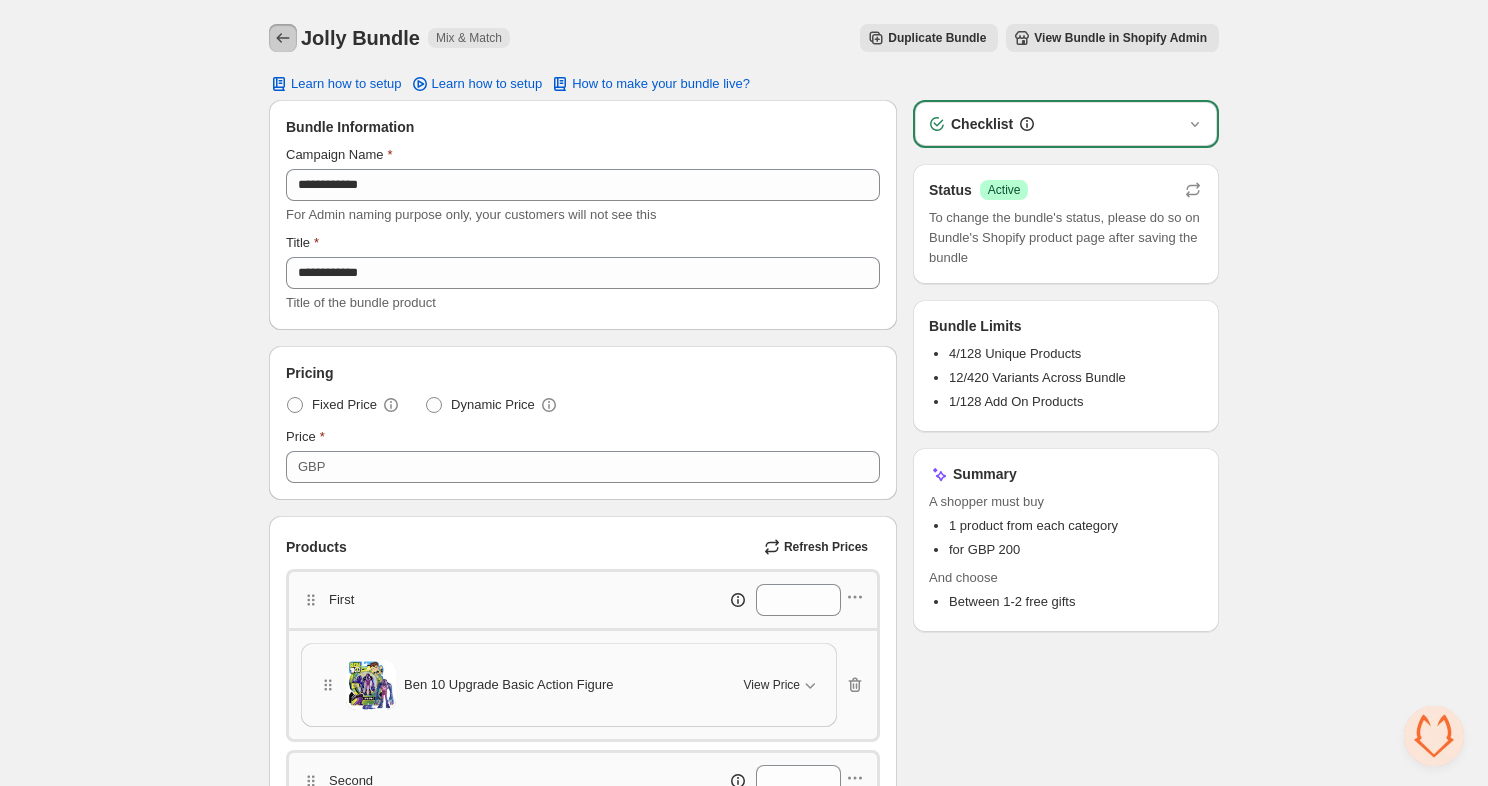 click 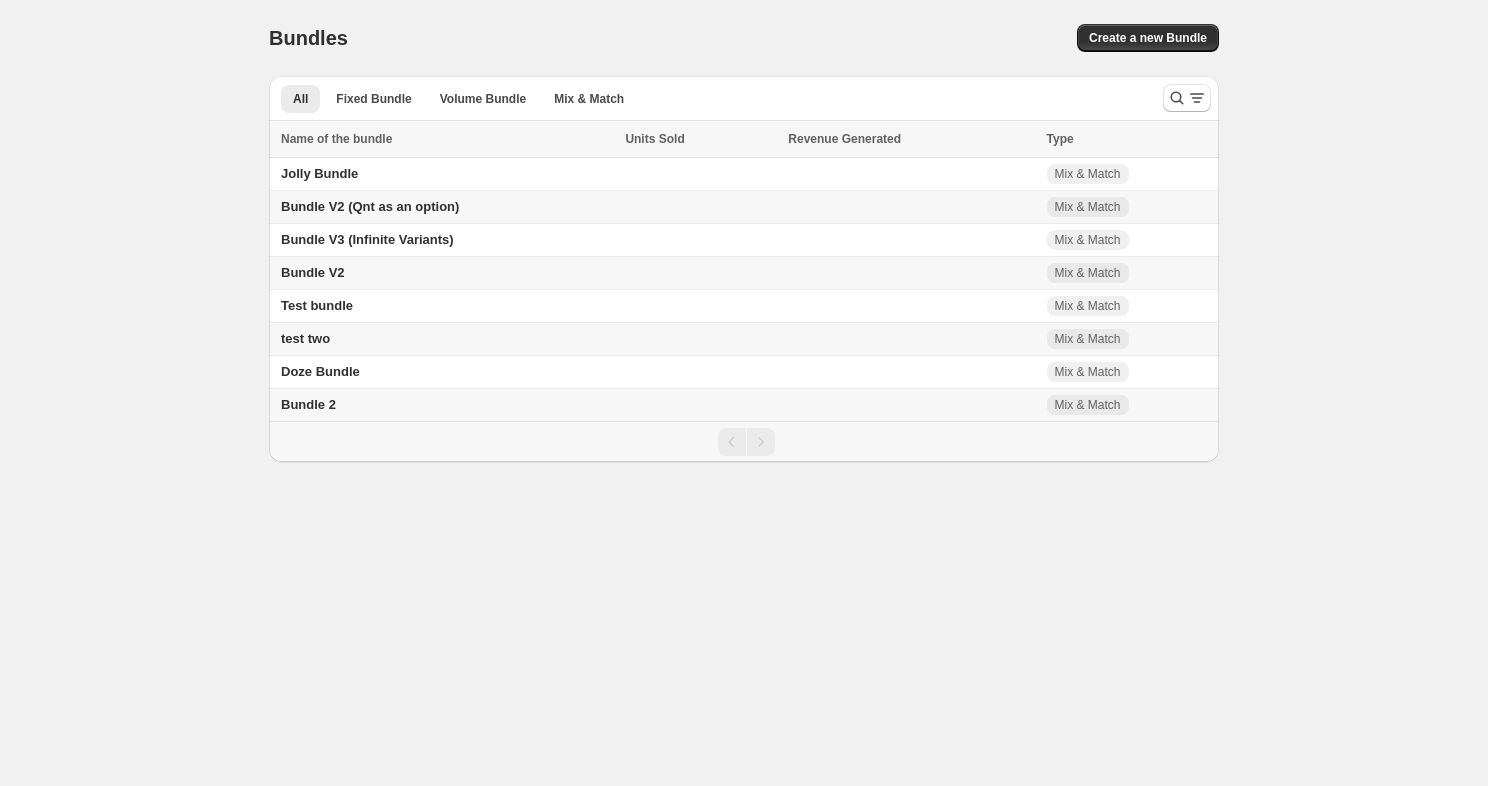 scroll, scrollTop: 0, scrollLeft: 0, axis: both 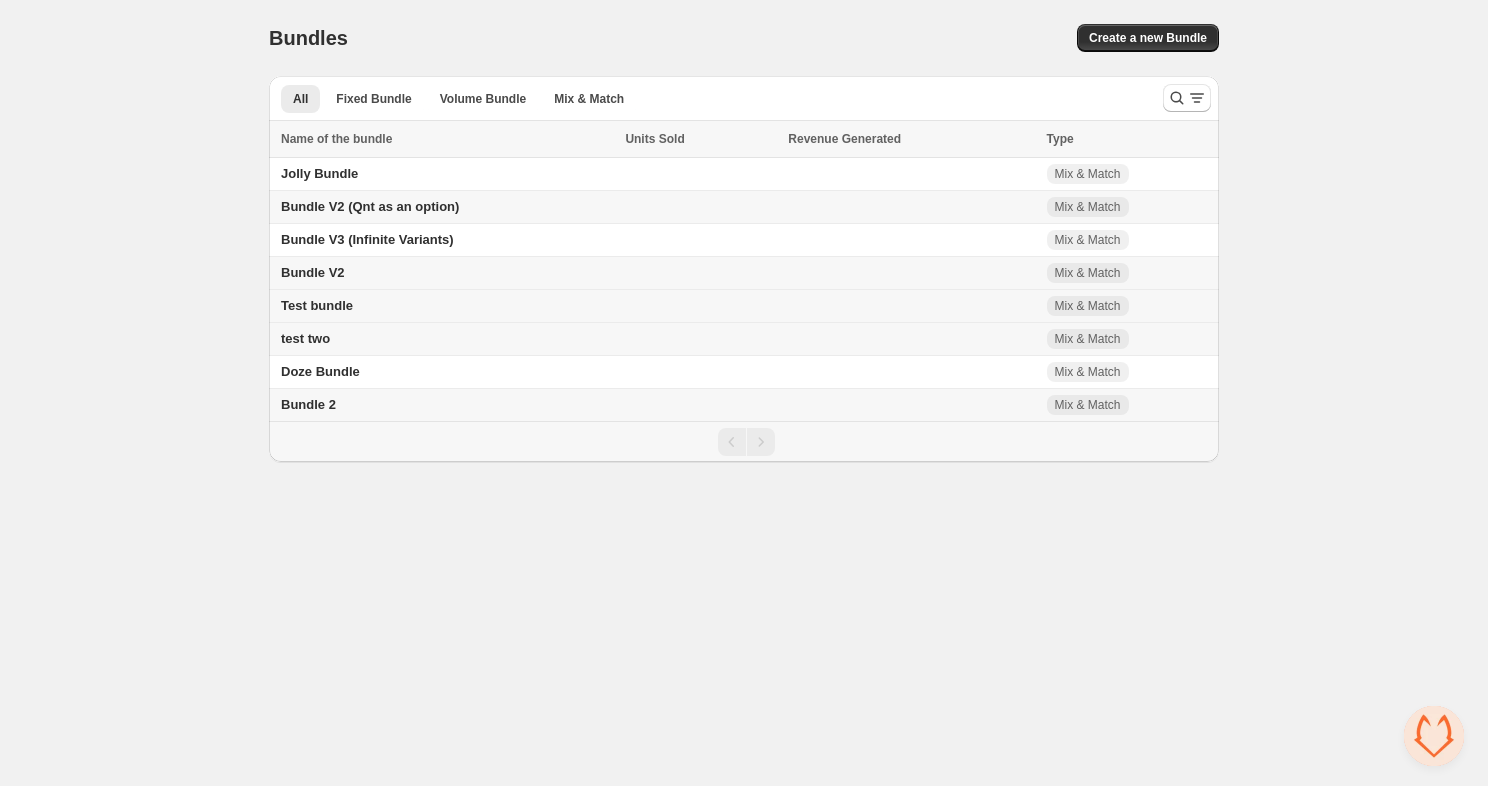 click on "Test bundle" at bounding box center [317, 305] 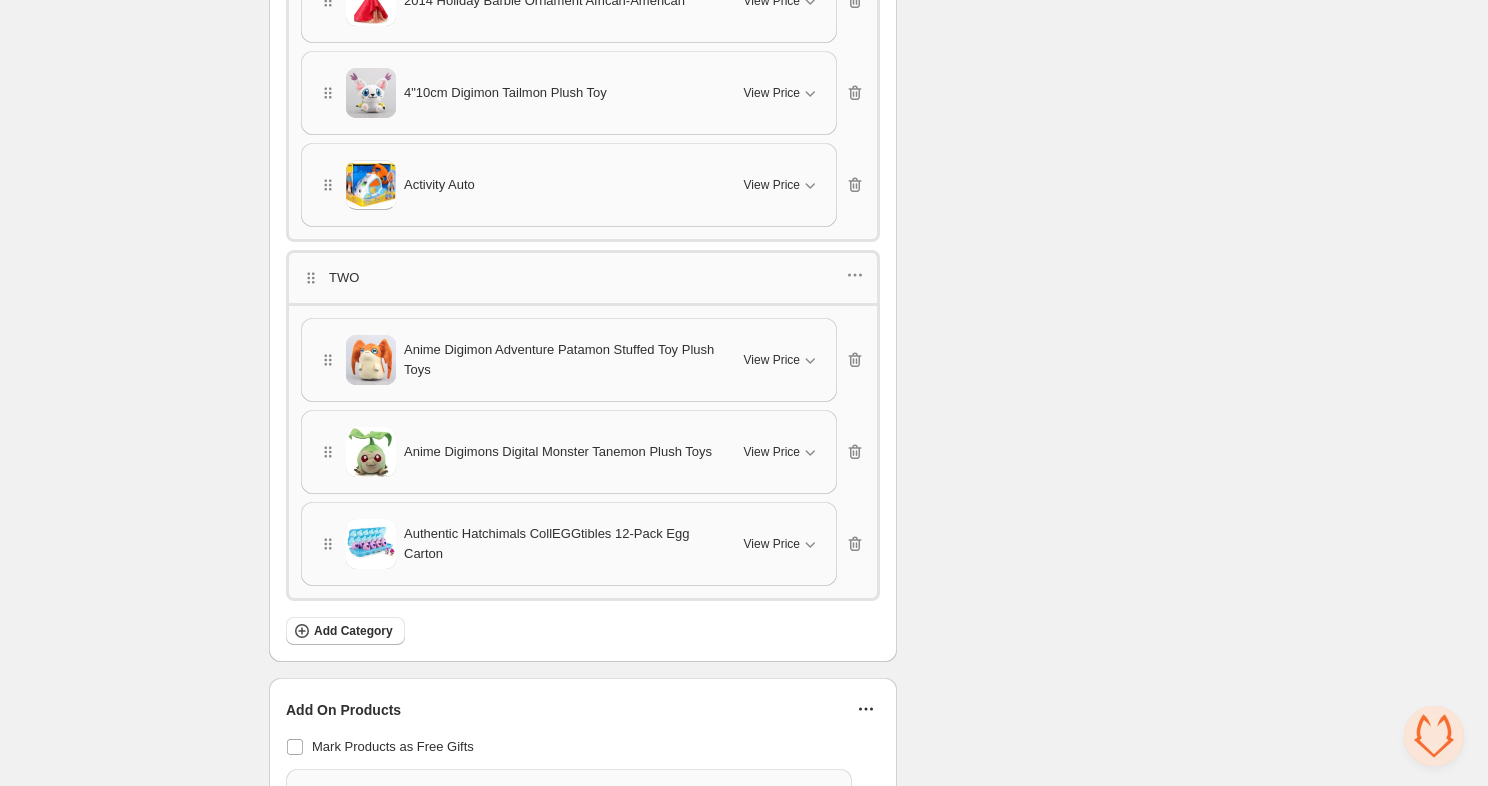 scroll, scrollTop: 1513, scrollLeft: 0, axis: vertical 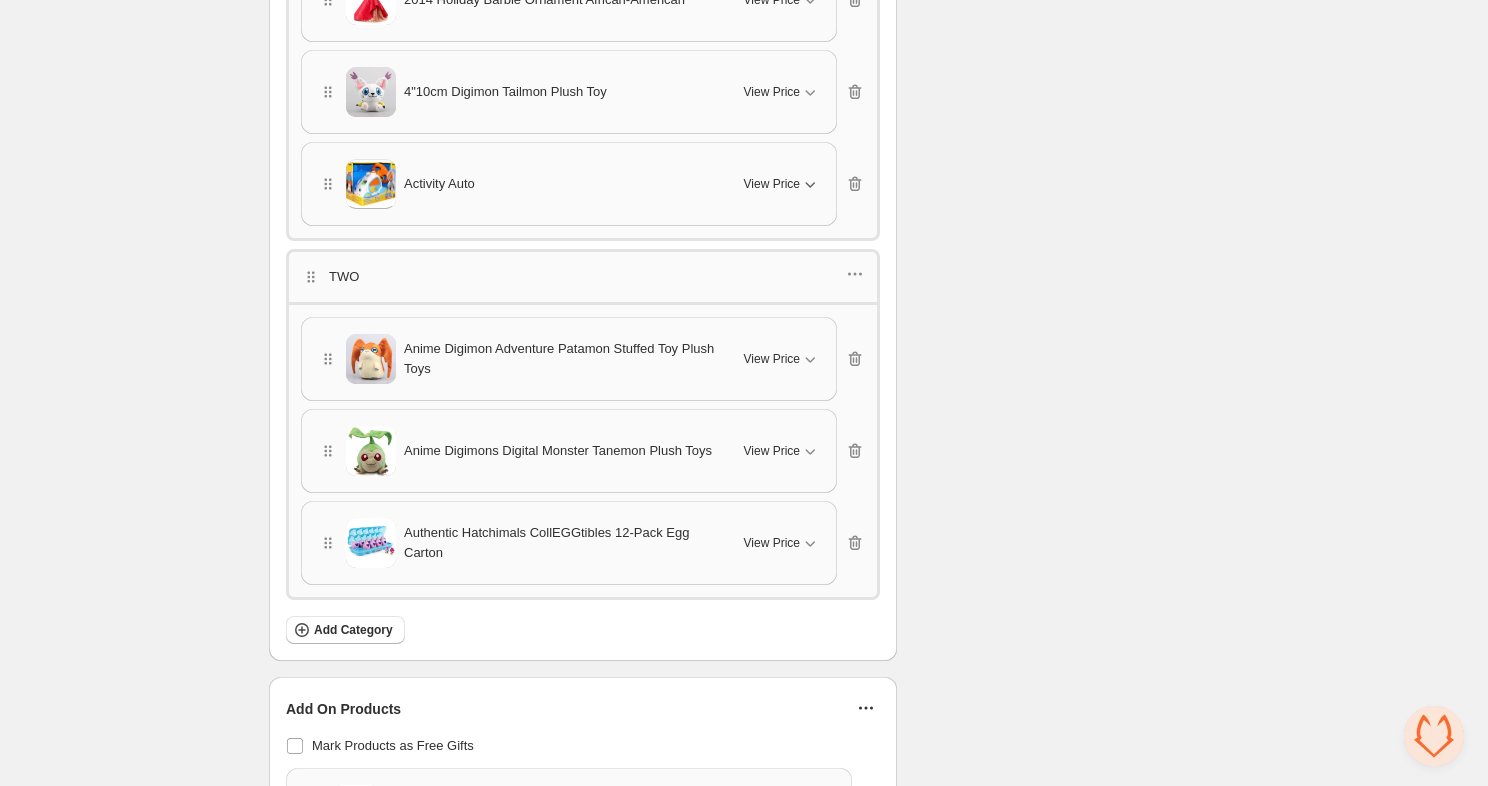 click on "View Price" at bounding box center (782, 184) 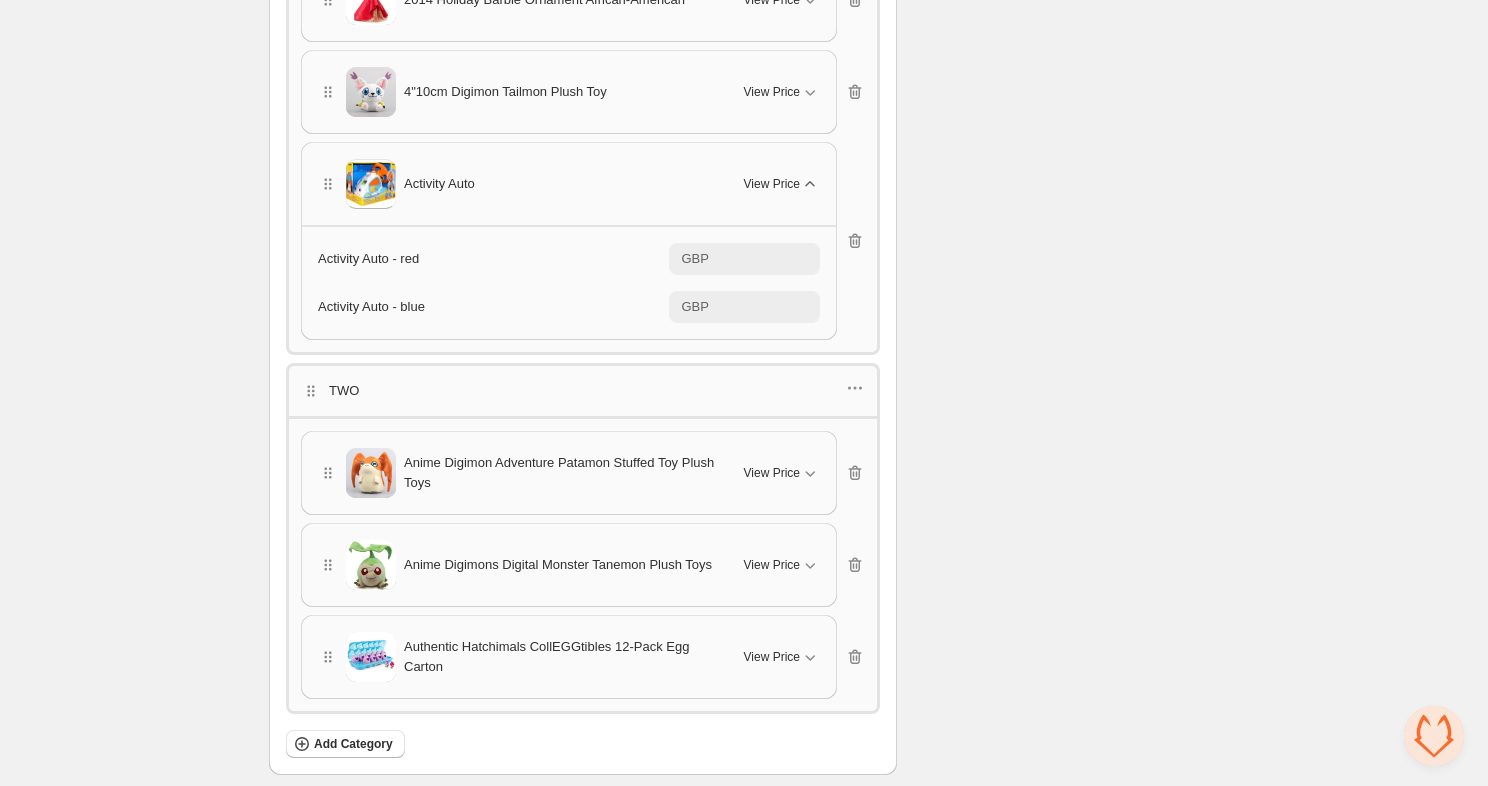 click on "View Price" at bounding box center [782, 184] 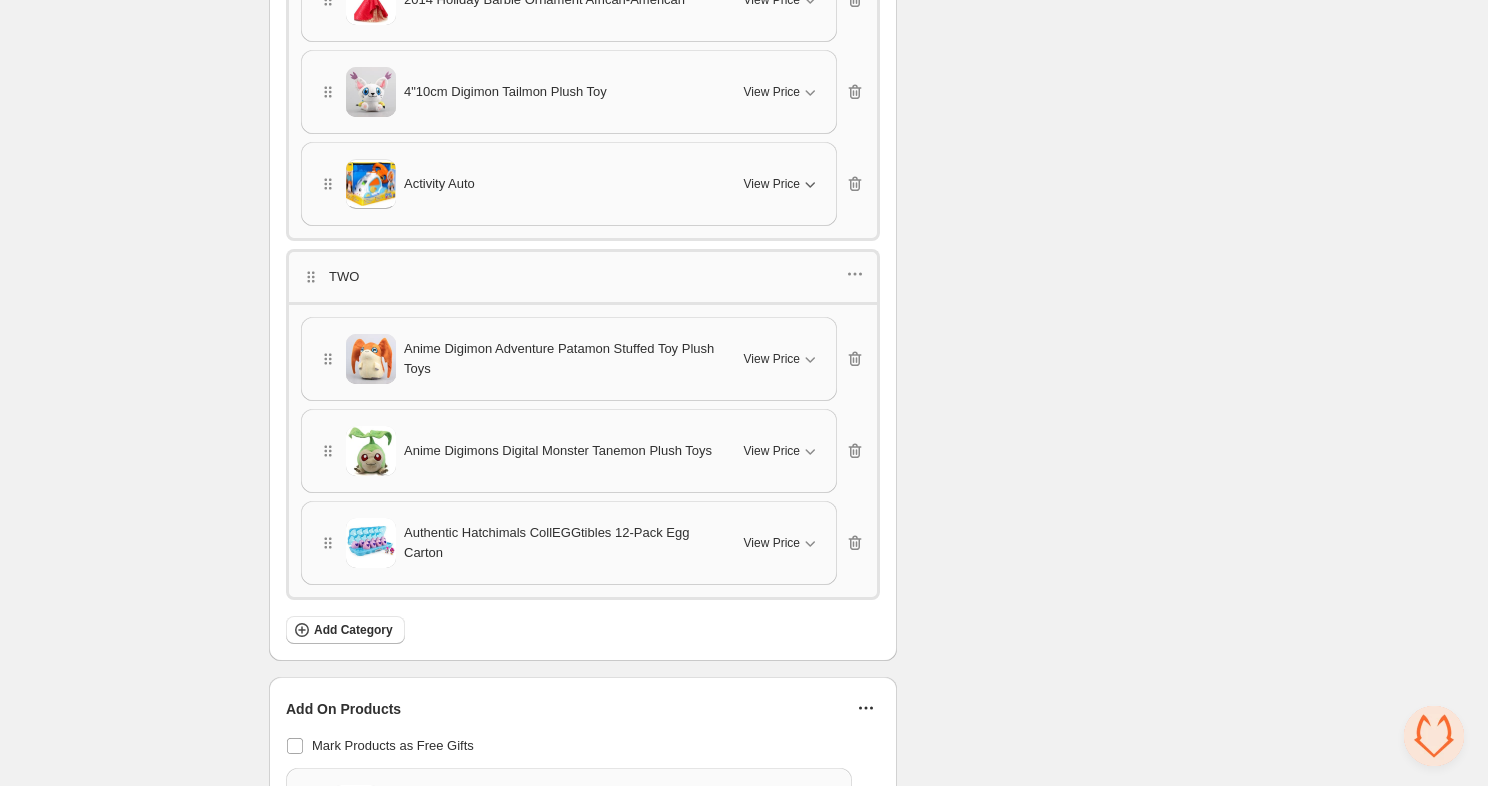 click on "View Price" at bounding box center (782, 184) 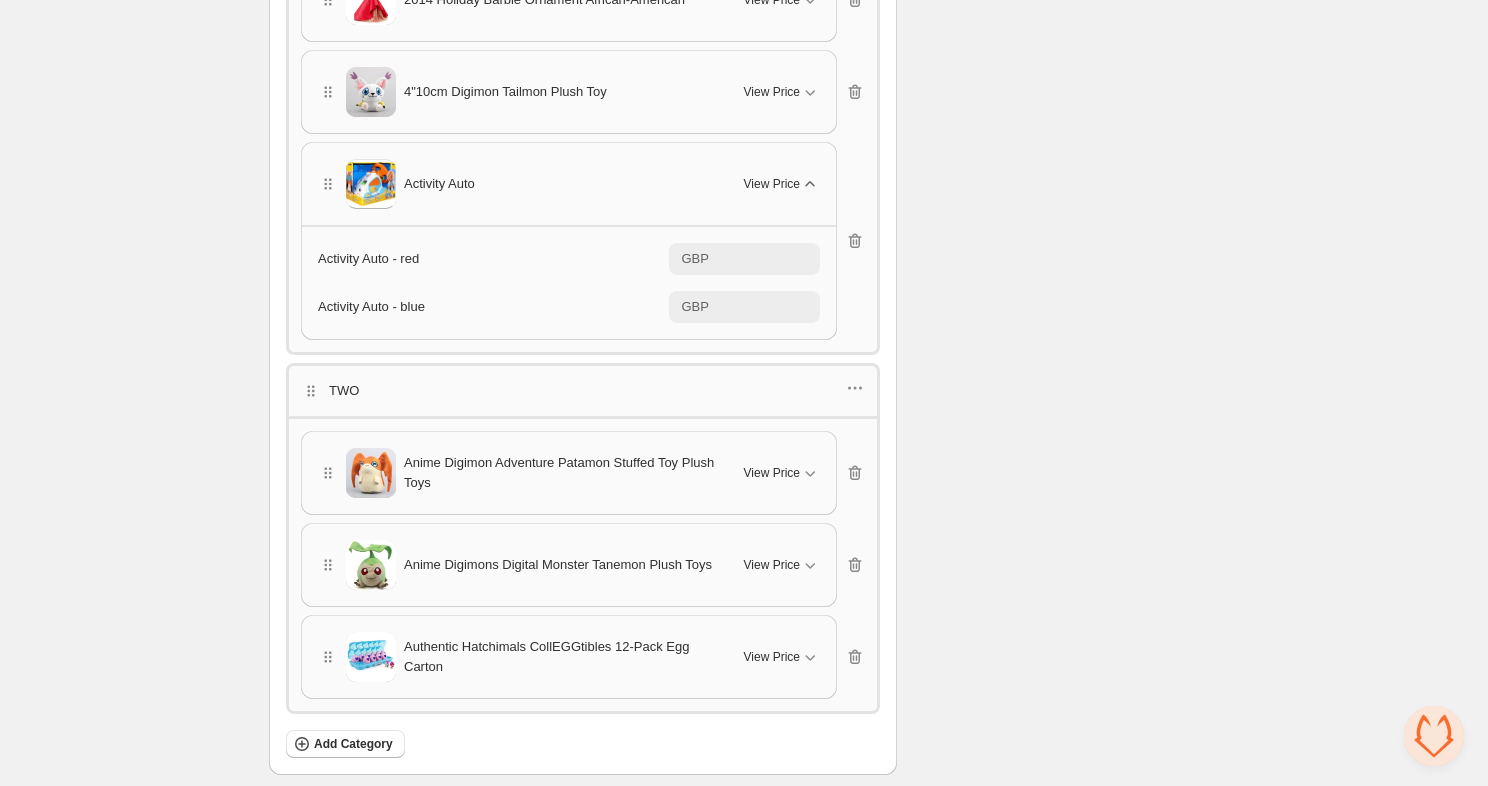 click on "View Price" at bounding box center [782, 184] 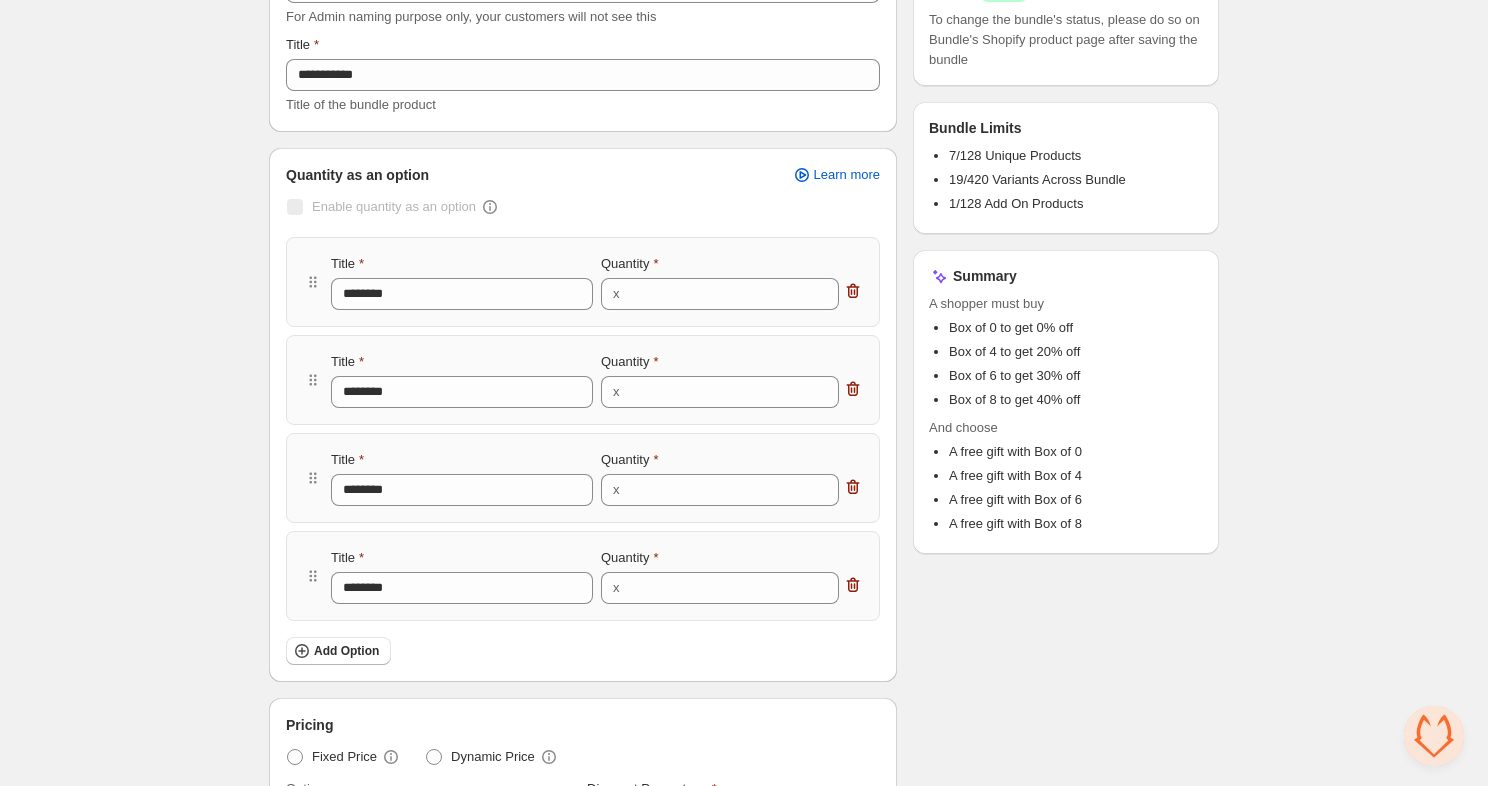 scroll, scrollTop: 0, scrollLeft: 0, axis: both 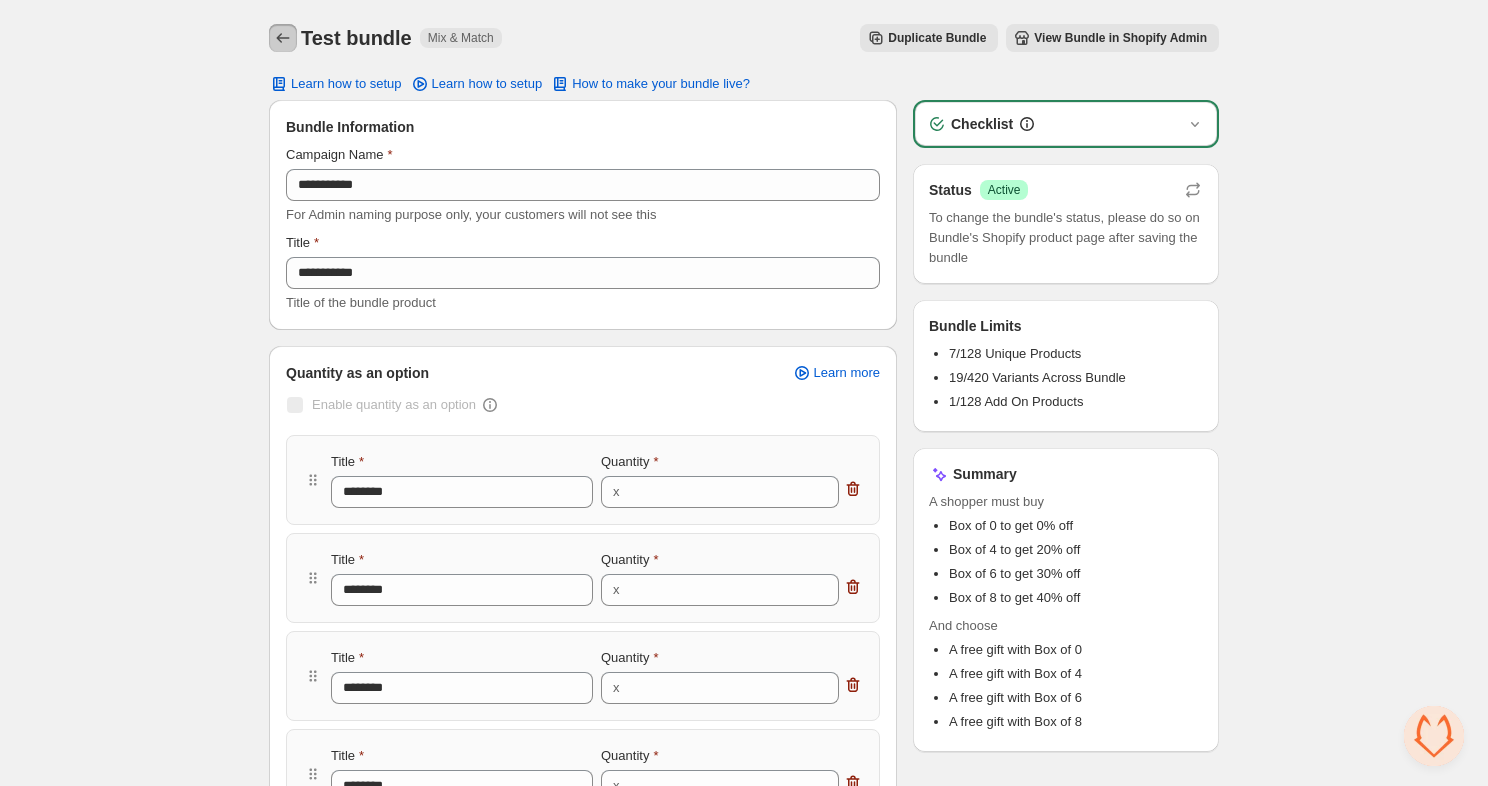 click 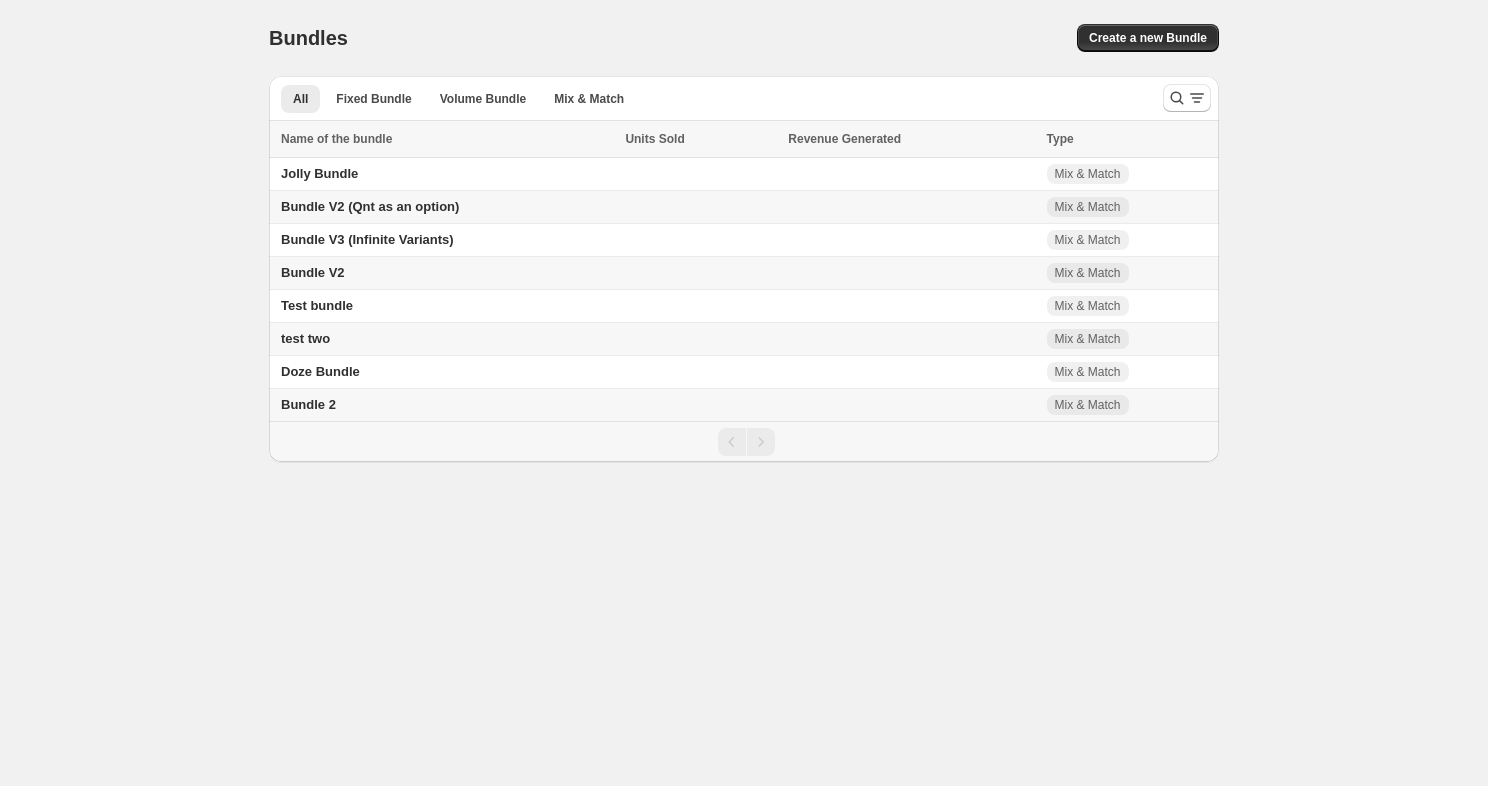 scroll, scrollTop: 0, scrollLeft: 0, axis: both 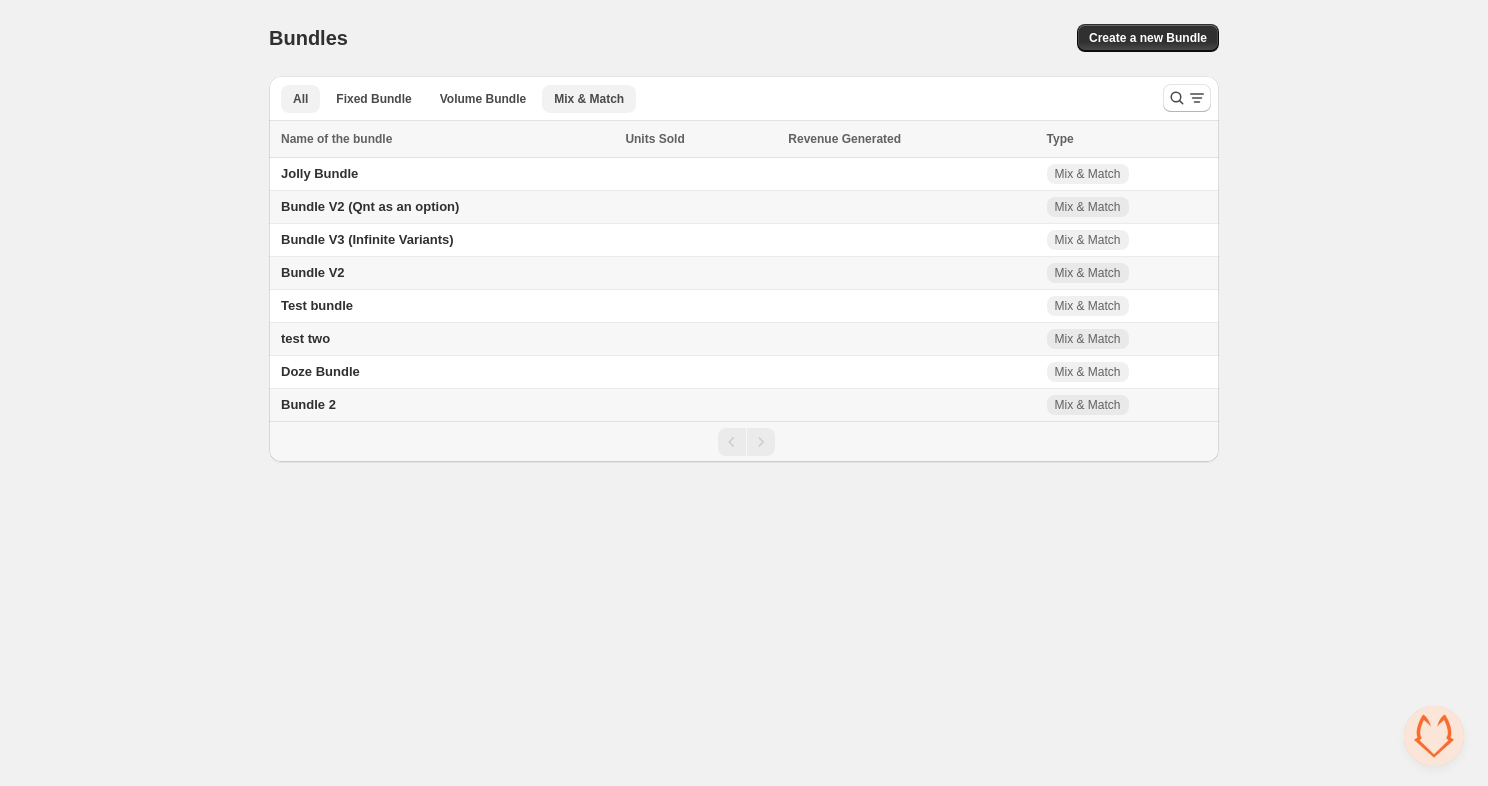 click on "Mix & Match" at bounding box center (589, 99) 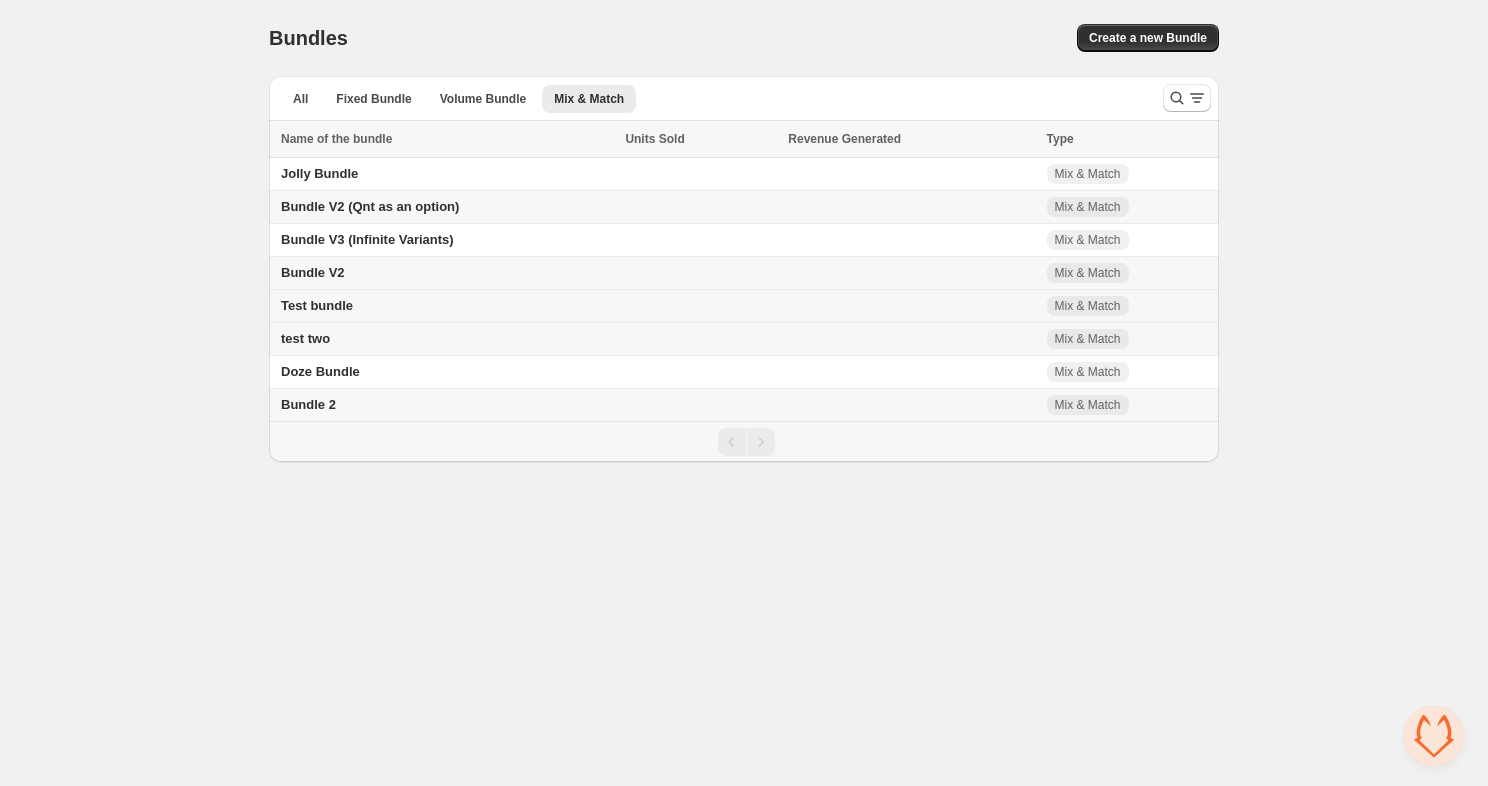 click on "Test bundle" at bounding box center [317, 305] 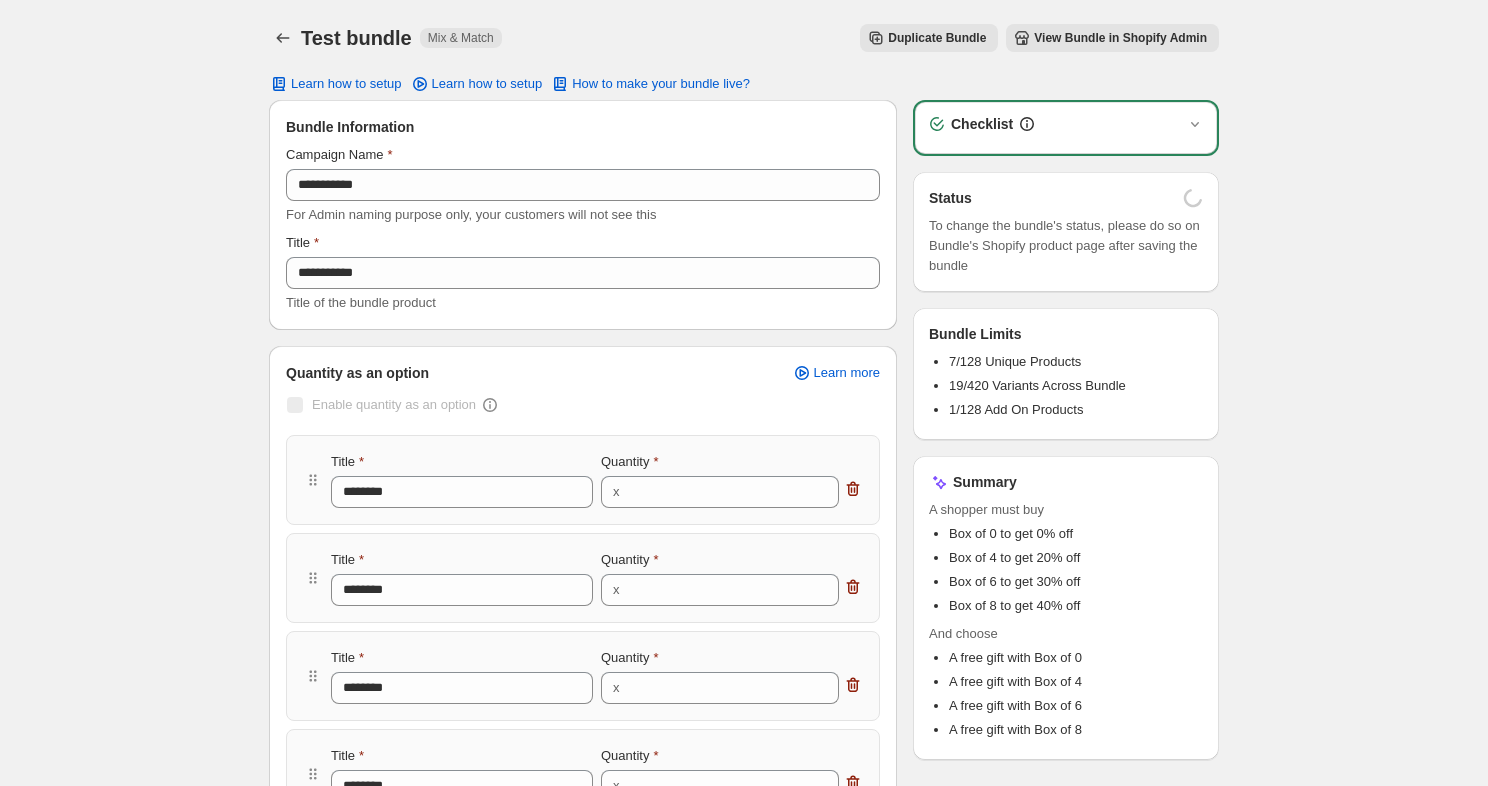 scroll, scrollTop: 0, scrollLeft: 0, axis: both 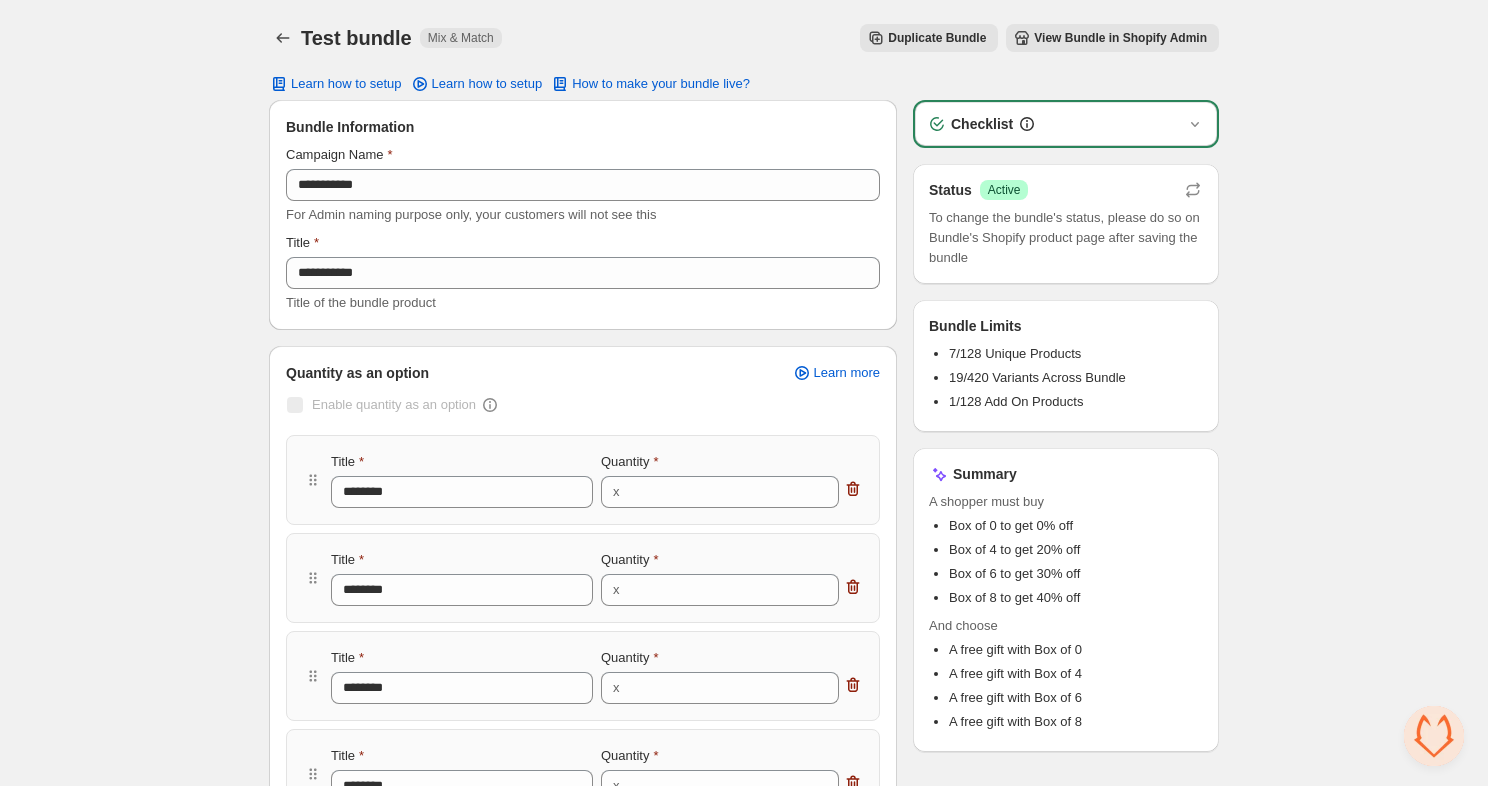 click on "View Bundle in Shopify Admin" at bounding box center (1120, 38) 